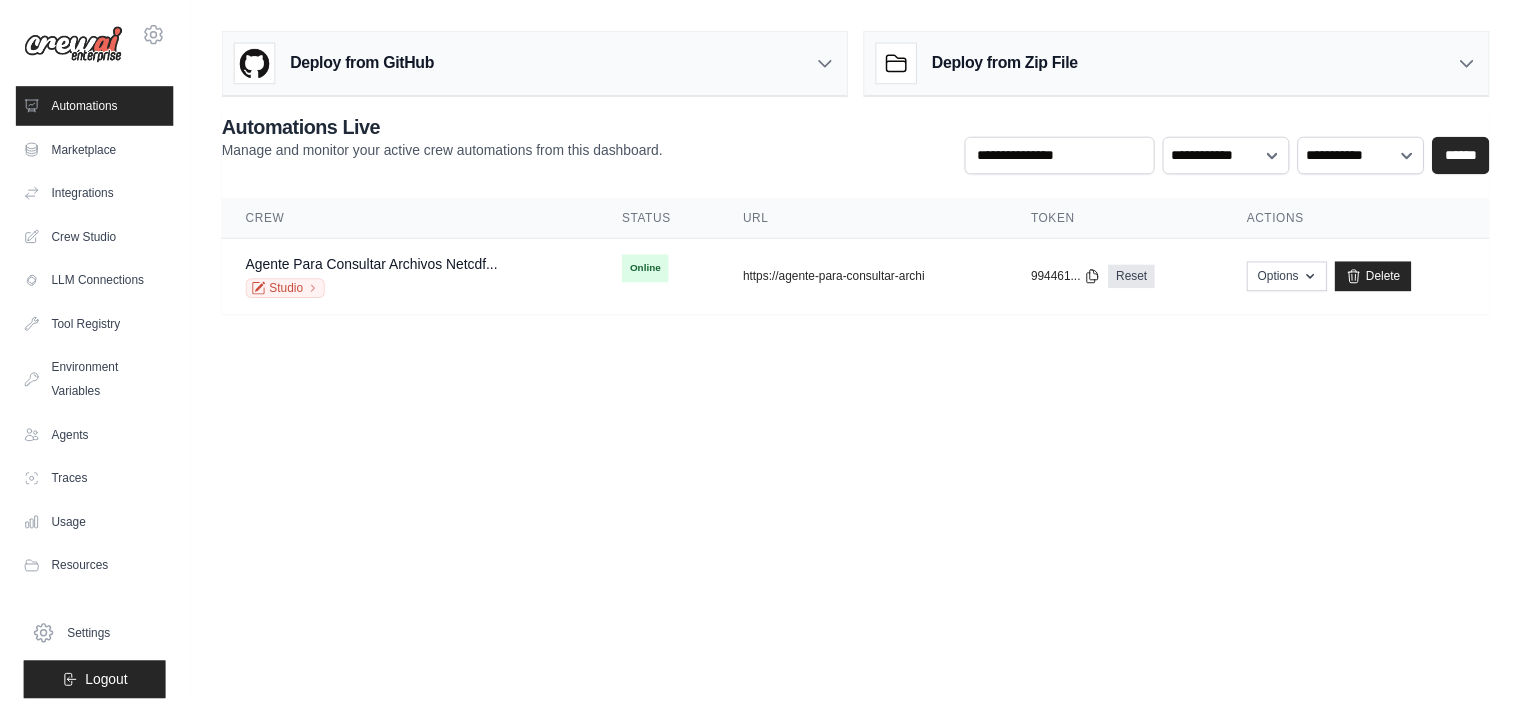 scroll, scrollTop: 0, scrollLeft: 0, axis: both 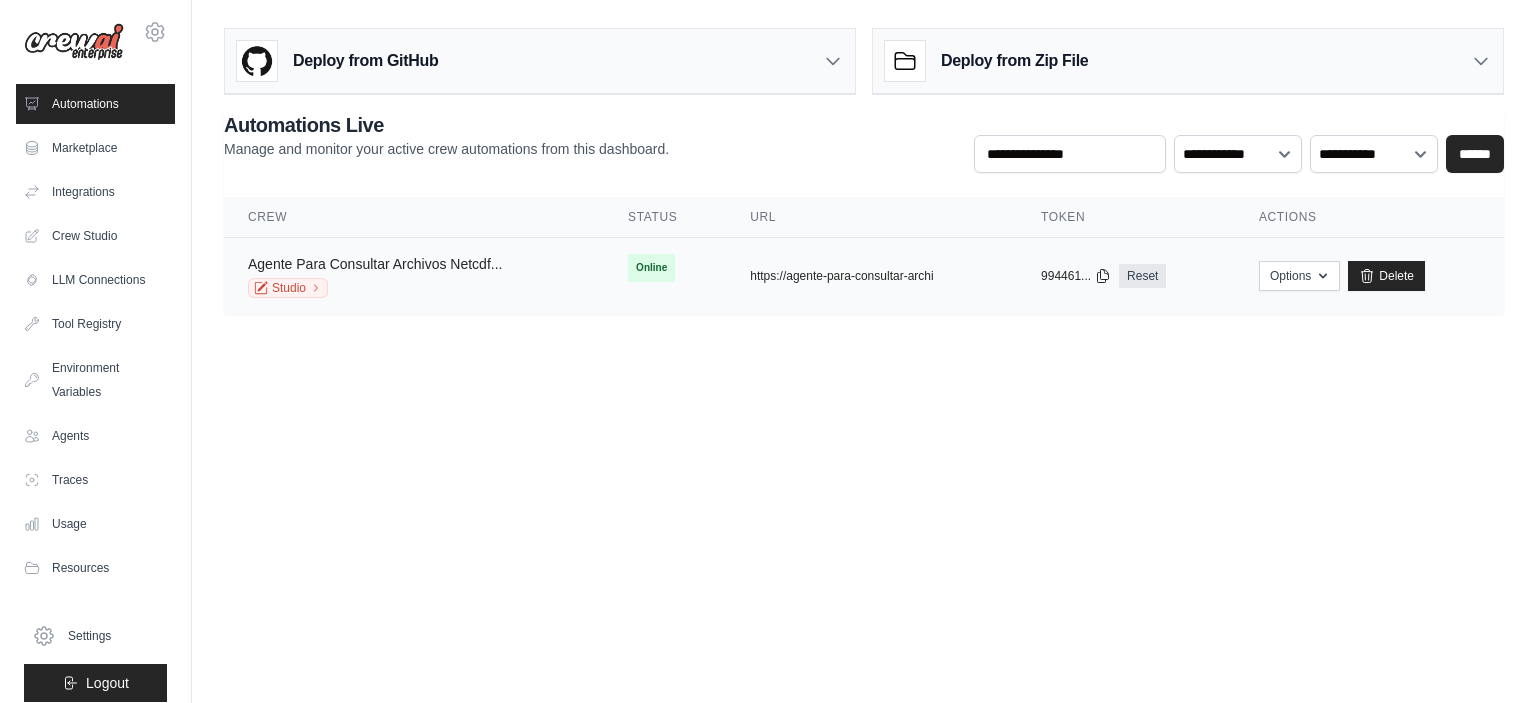 click on "Agente Para Consultar Archivos Netcdf..." at bounding box center [375, 264] 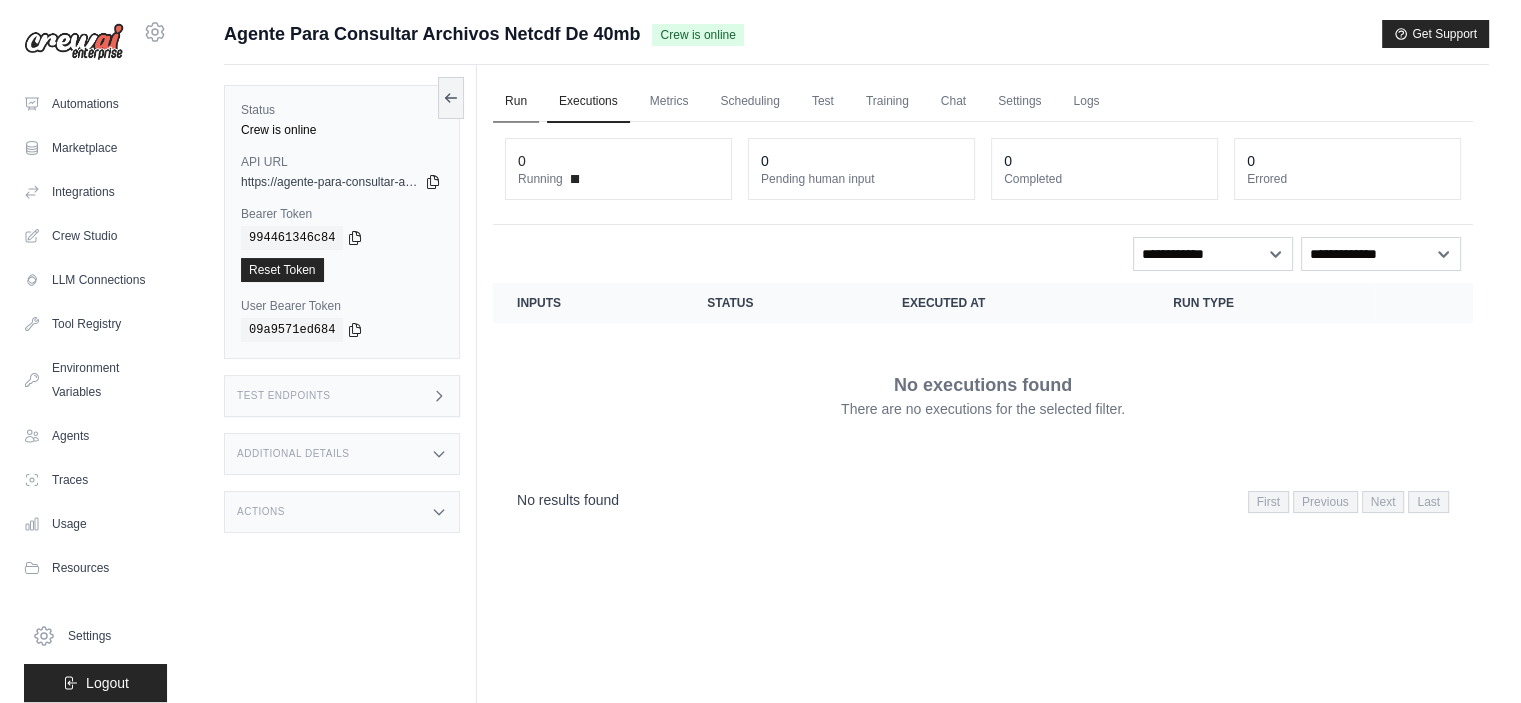 click on "Run" at bounding box center (516, 102) 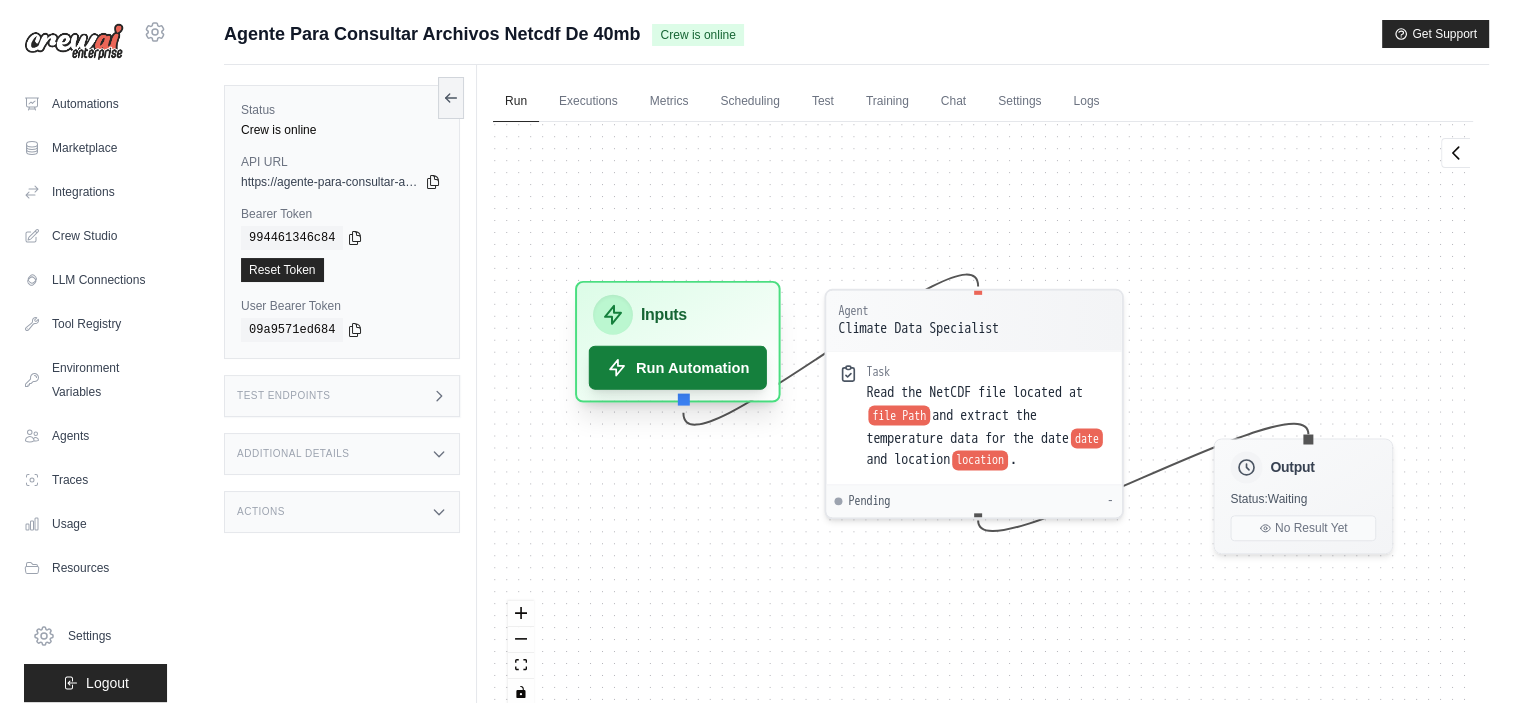 click on "Run Automation" at bounding box center (678, 368) 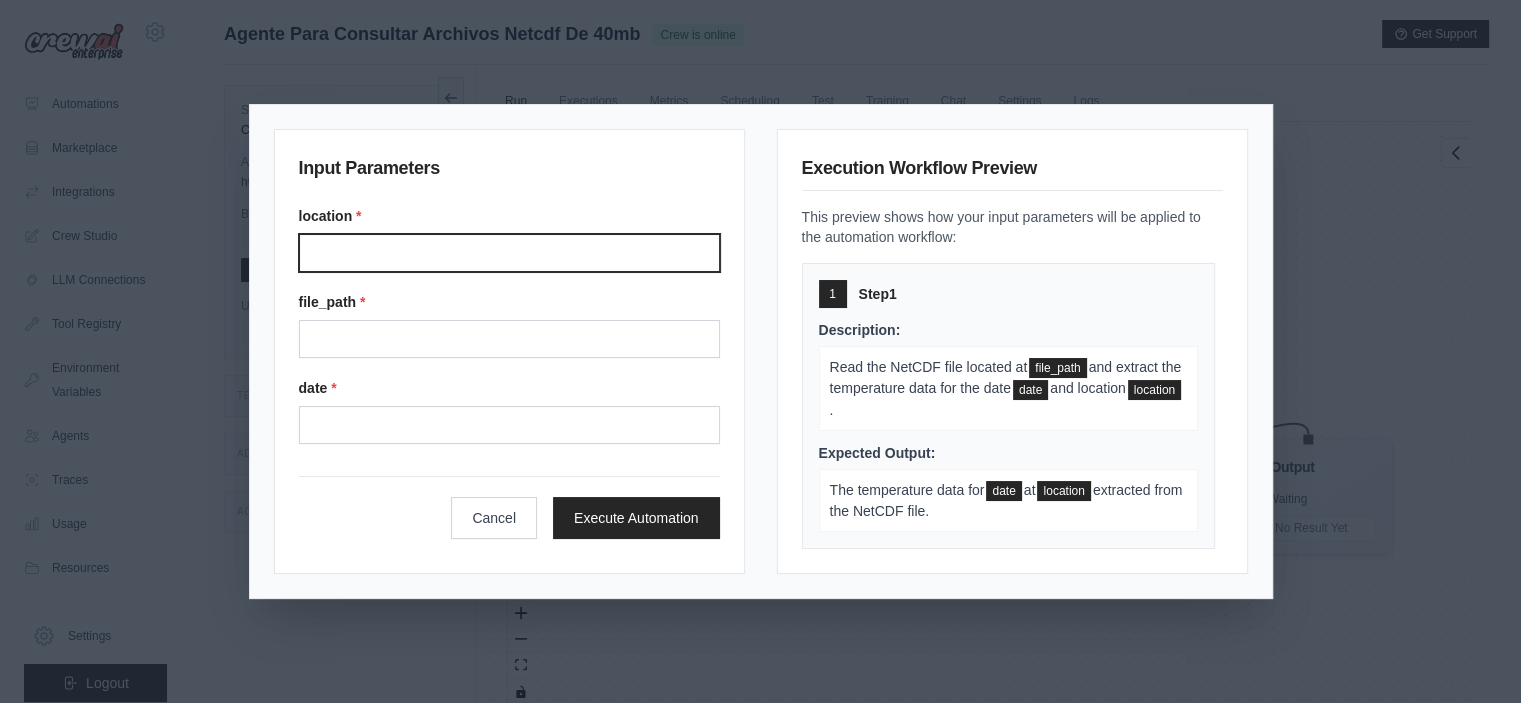 click on "Location" at bounding box center (509, 253) 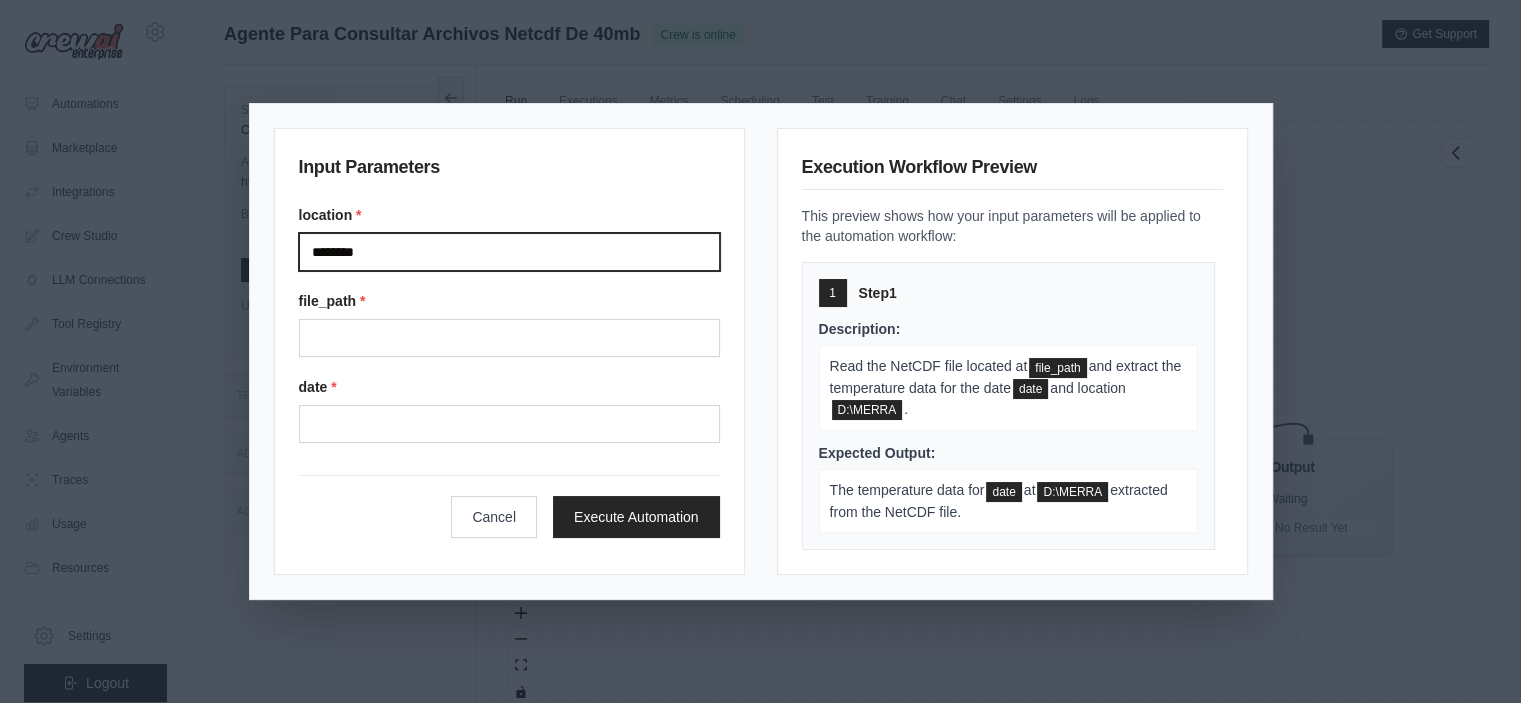 click on "********" at bounding box center [509, 252] 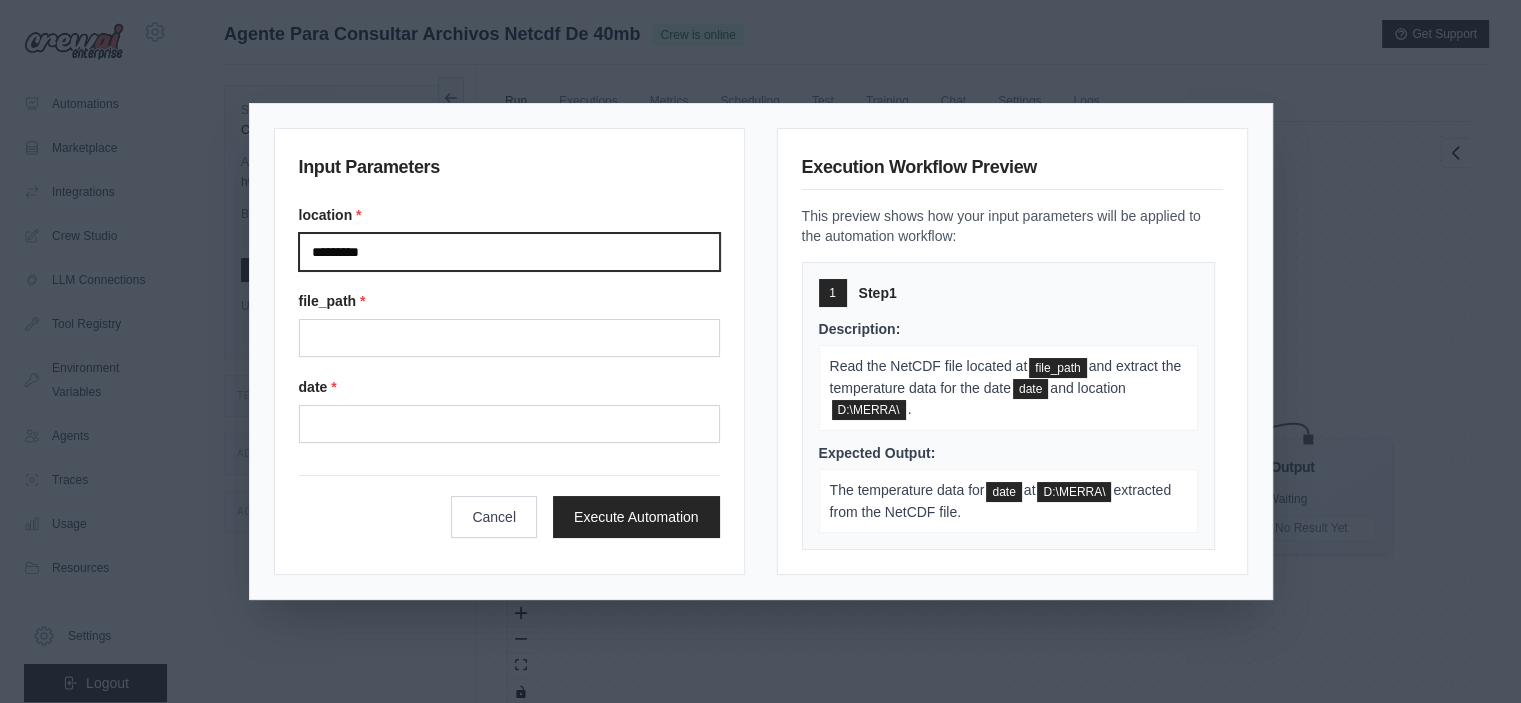 paste on "**********" 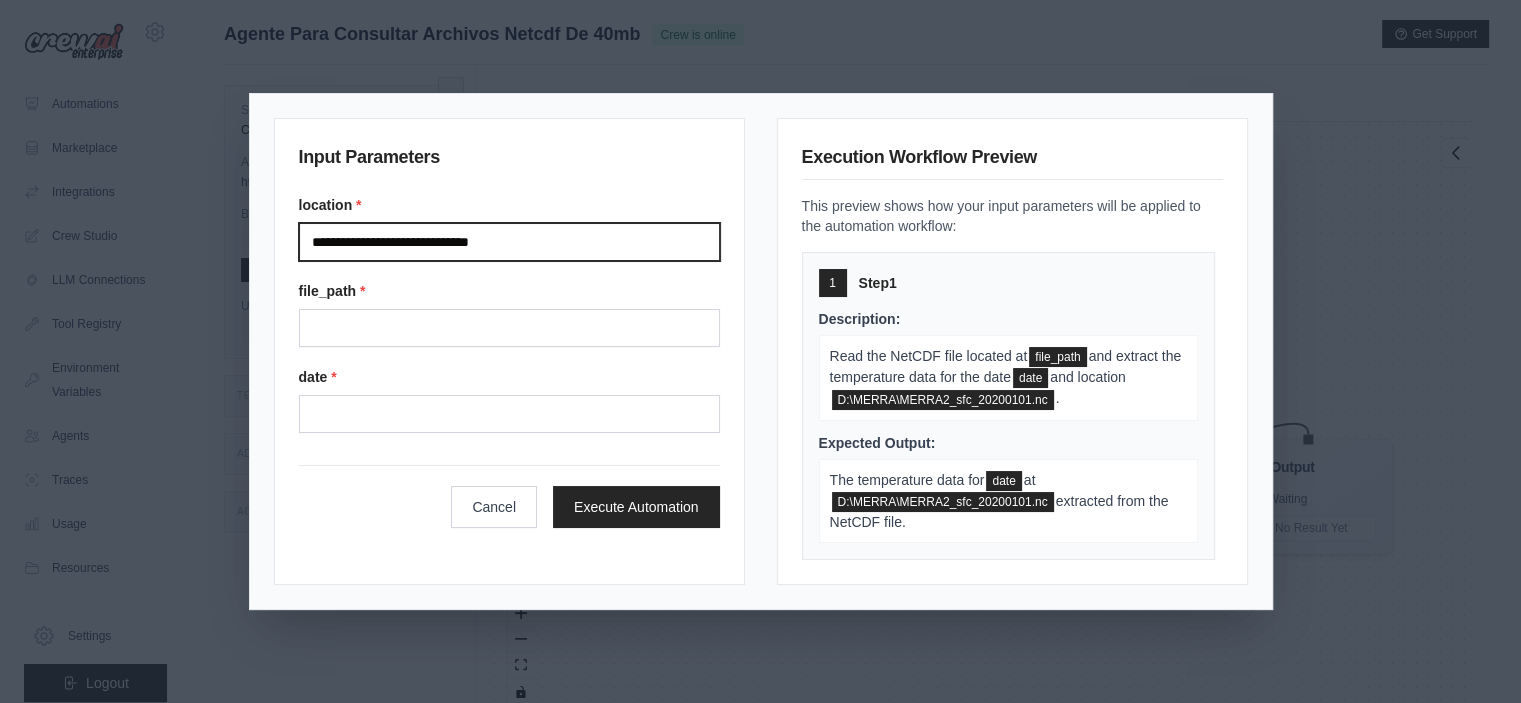 type on "**********" 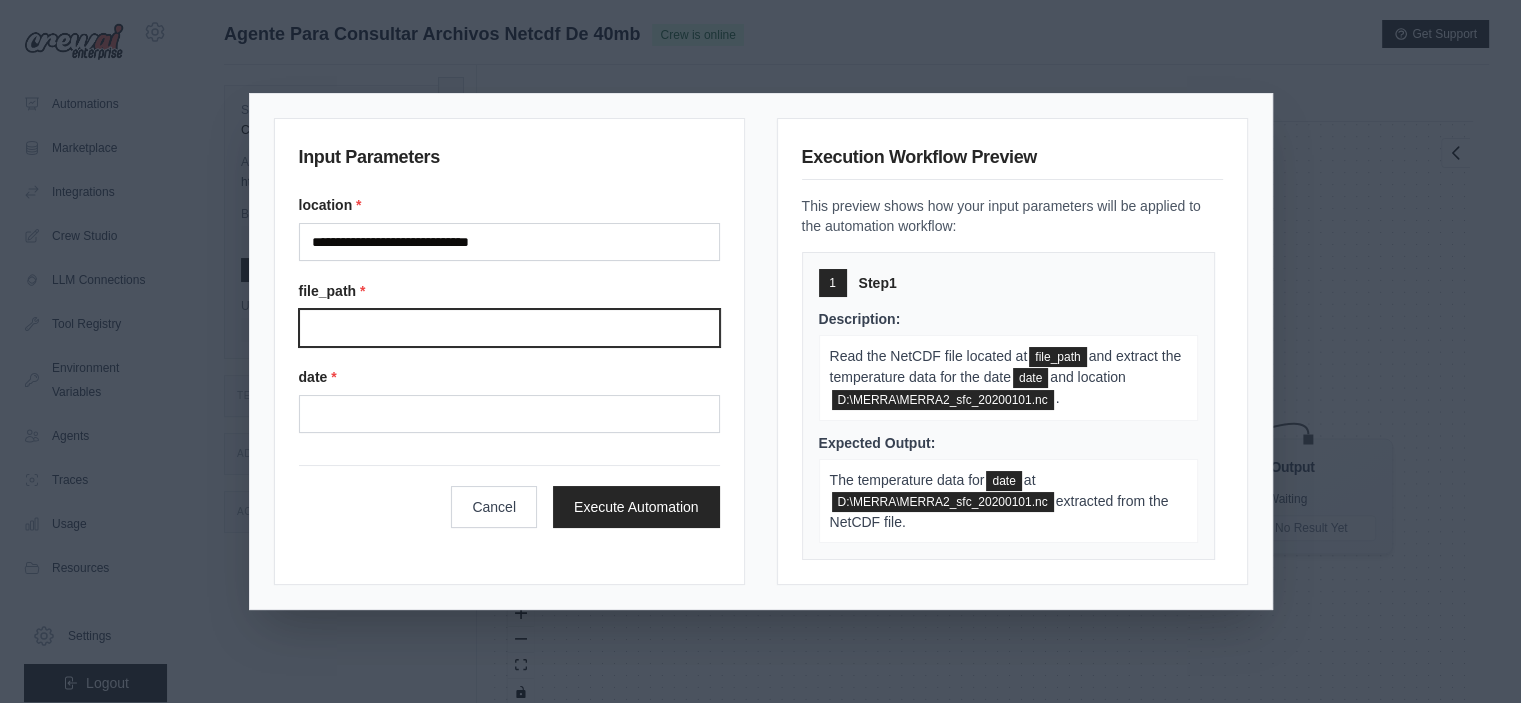click on "File path" at bounding box center (509, 328) 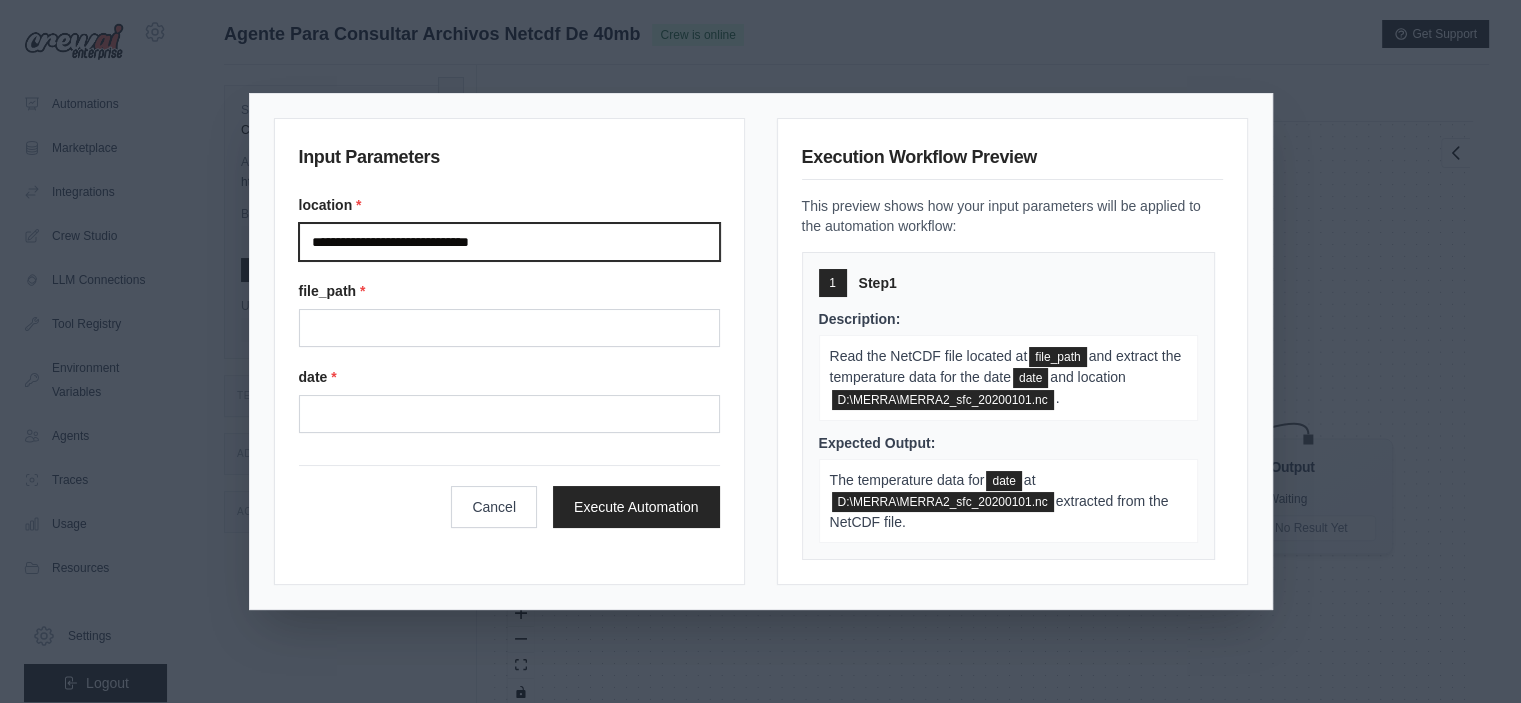 drag, startPoint x: 572, startPoint y: 243, endPoint x: 285, endPoint y: 243, distance: 287 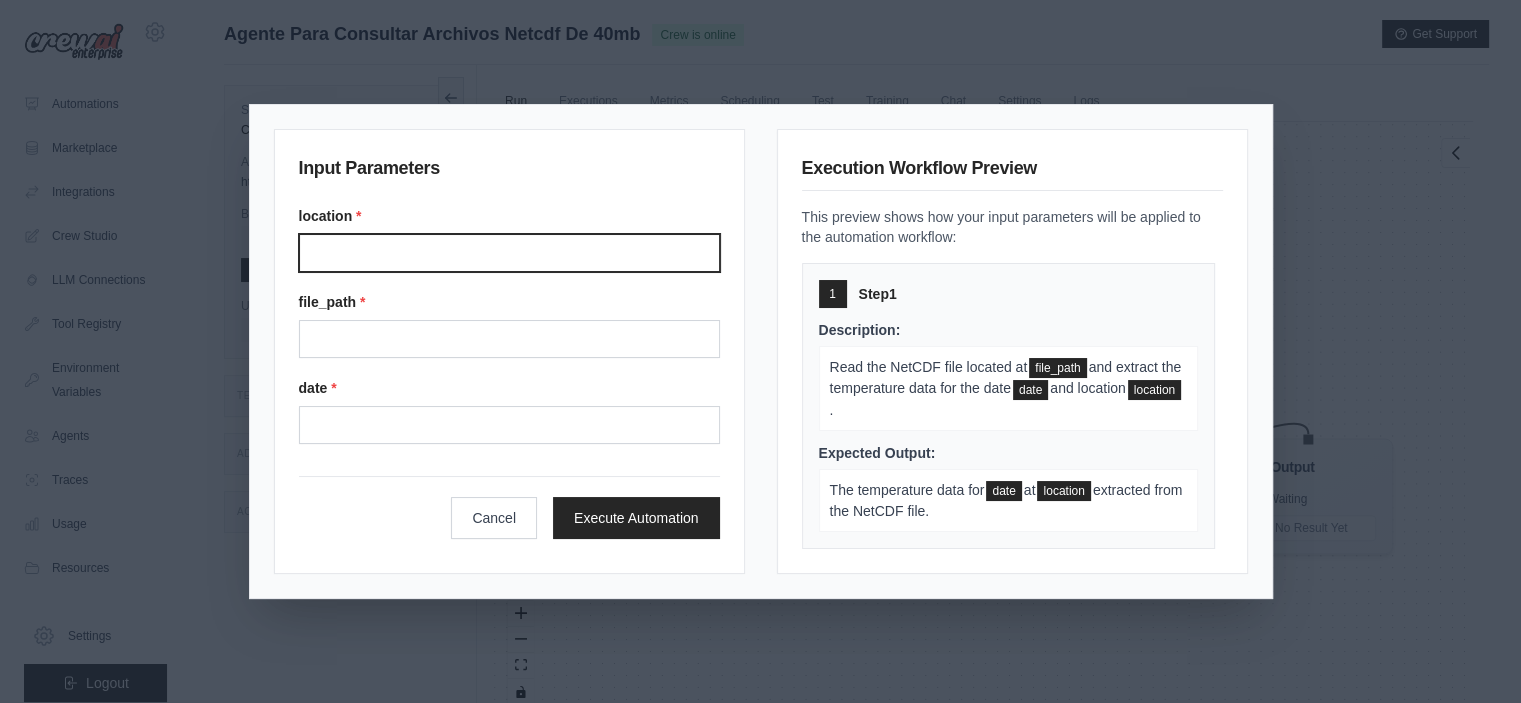 type 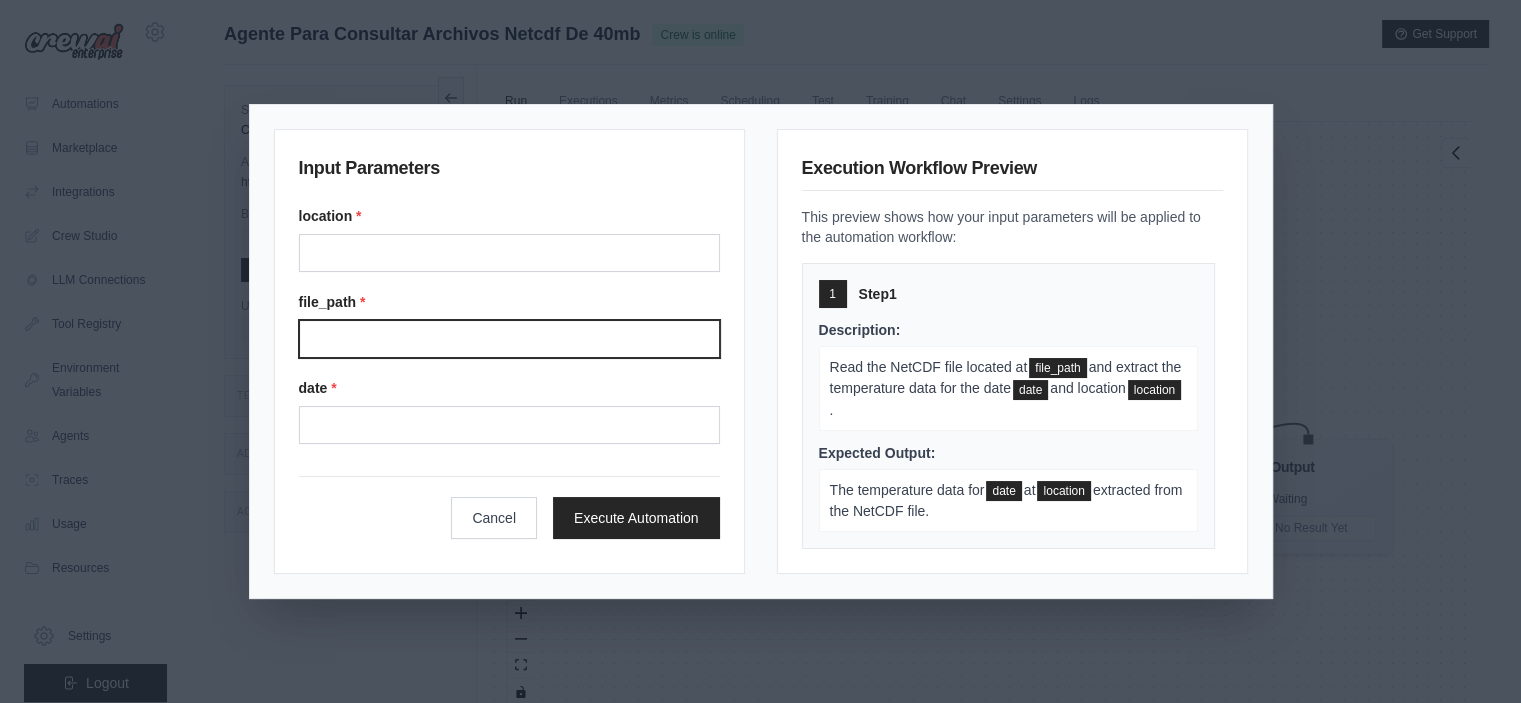 click on "File path" at bounding box center (509, 339) 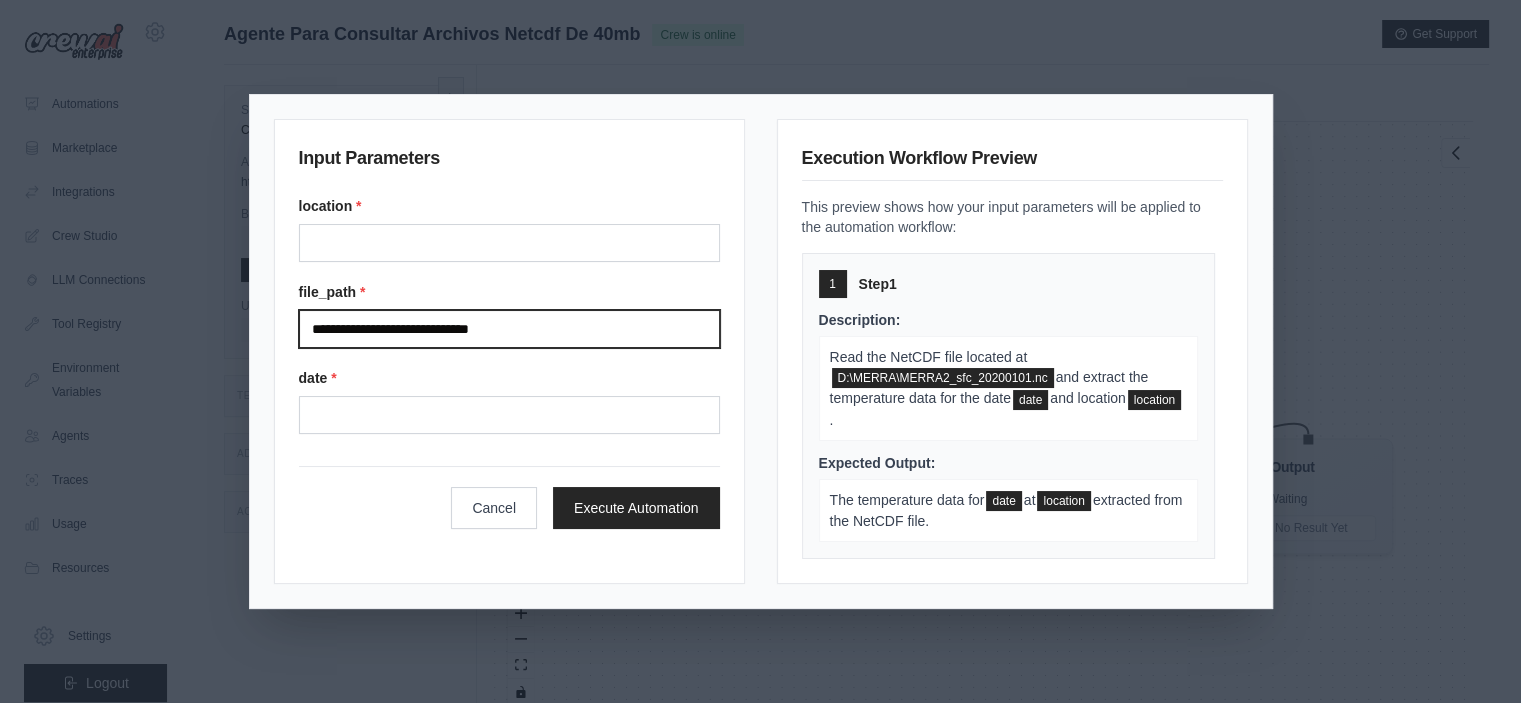 type on "**********" 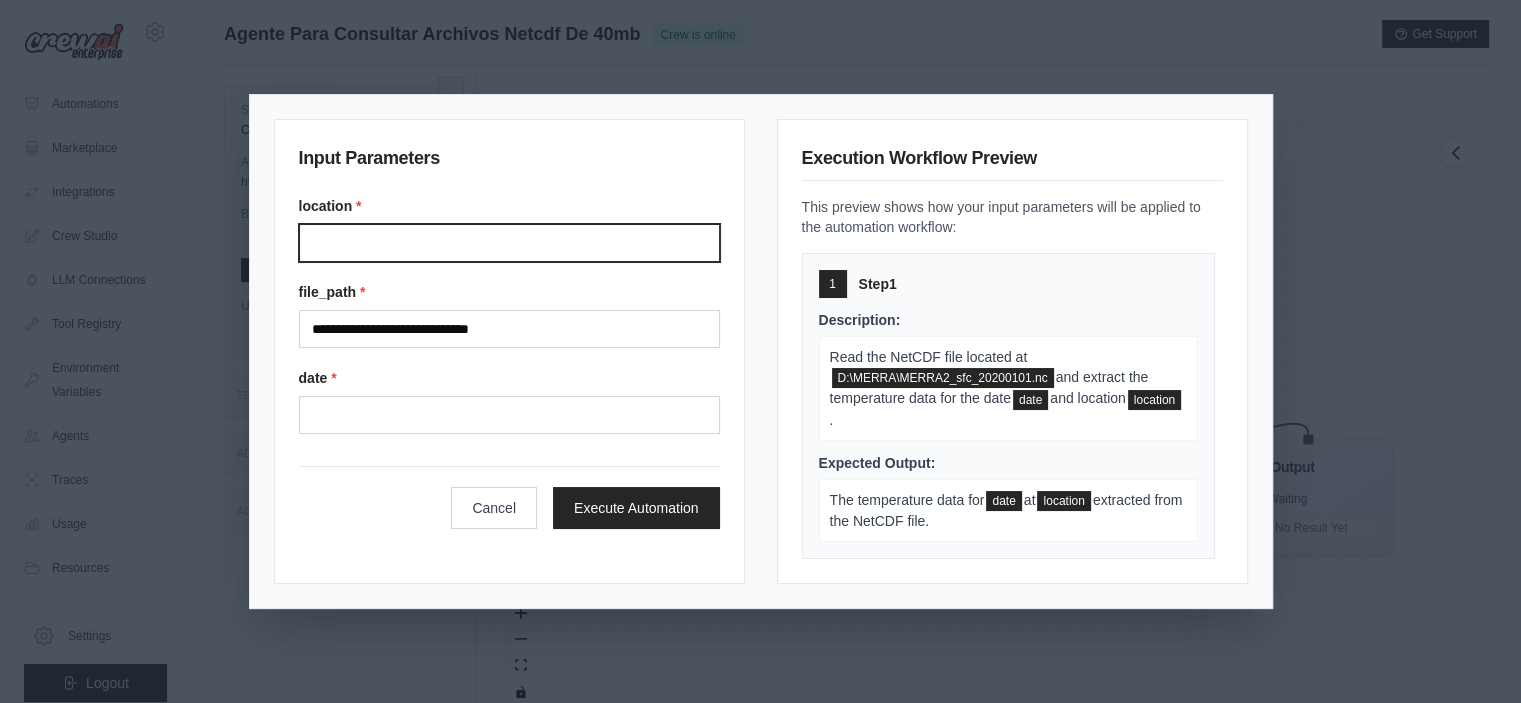 click on "Location" at bounding box center [509, 243] 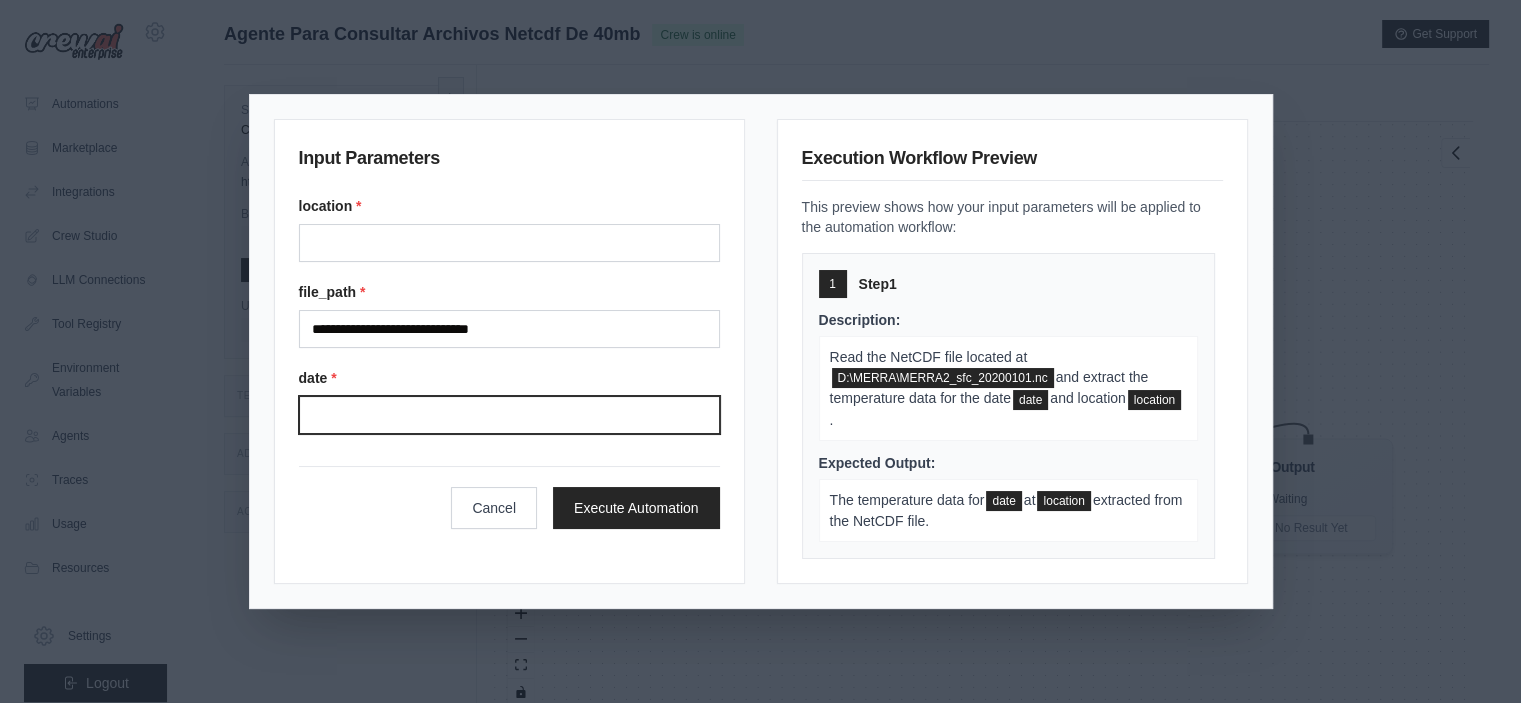 click on "Date" at bounding box center [509, 415] 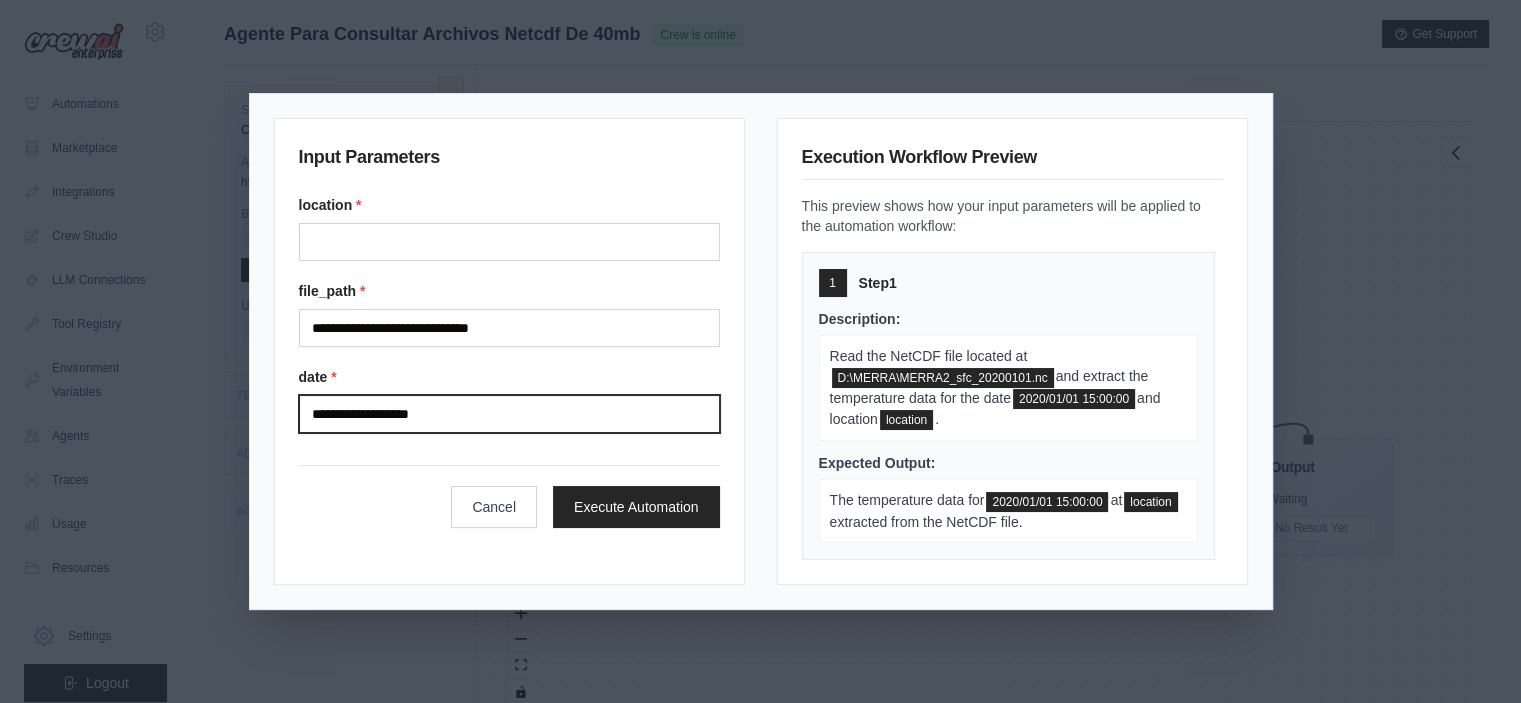 type on "**********" 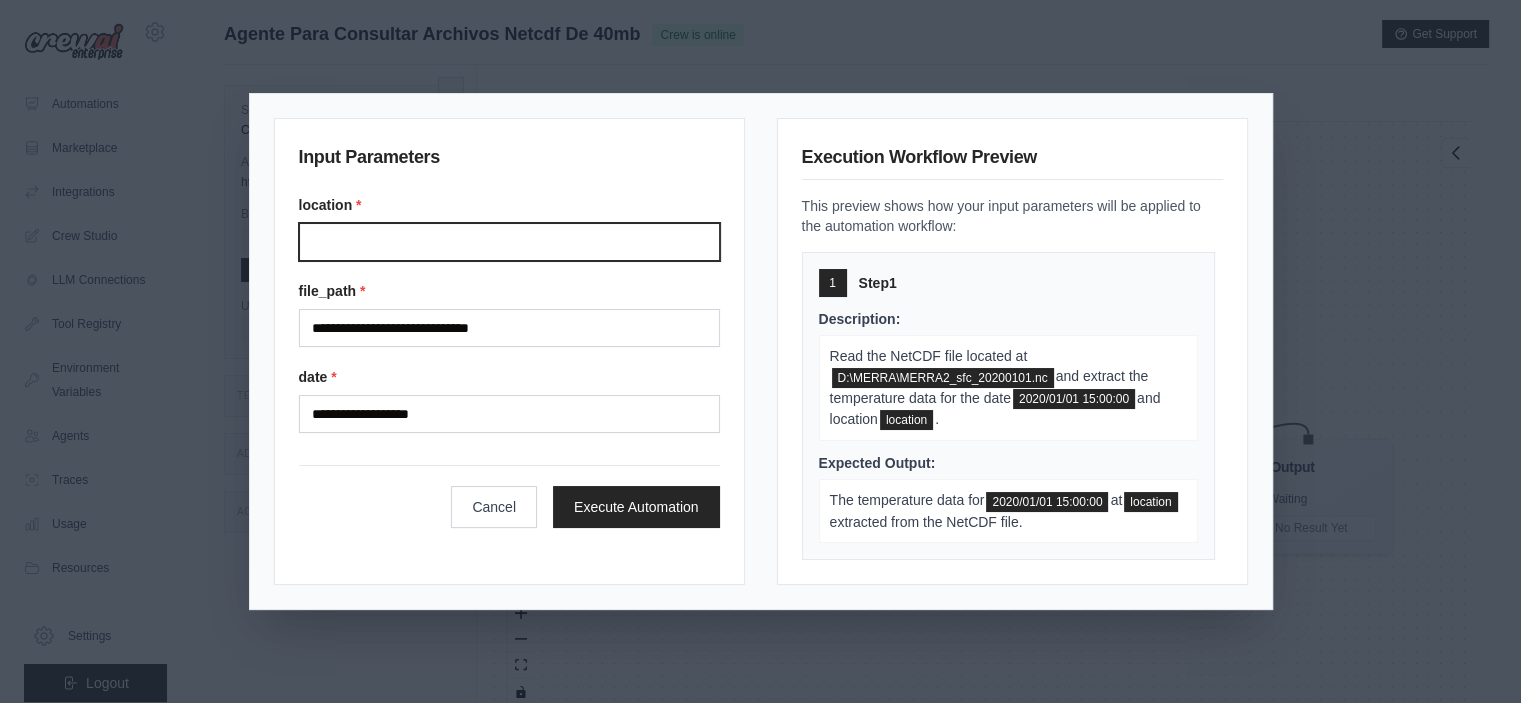 click on "Location" at bounding box center [509, 242] 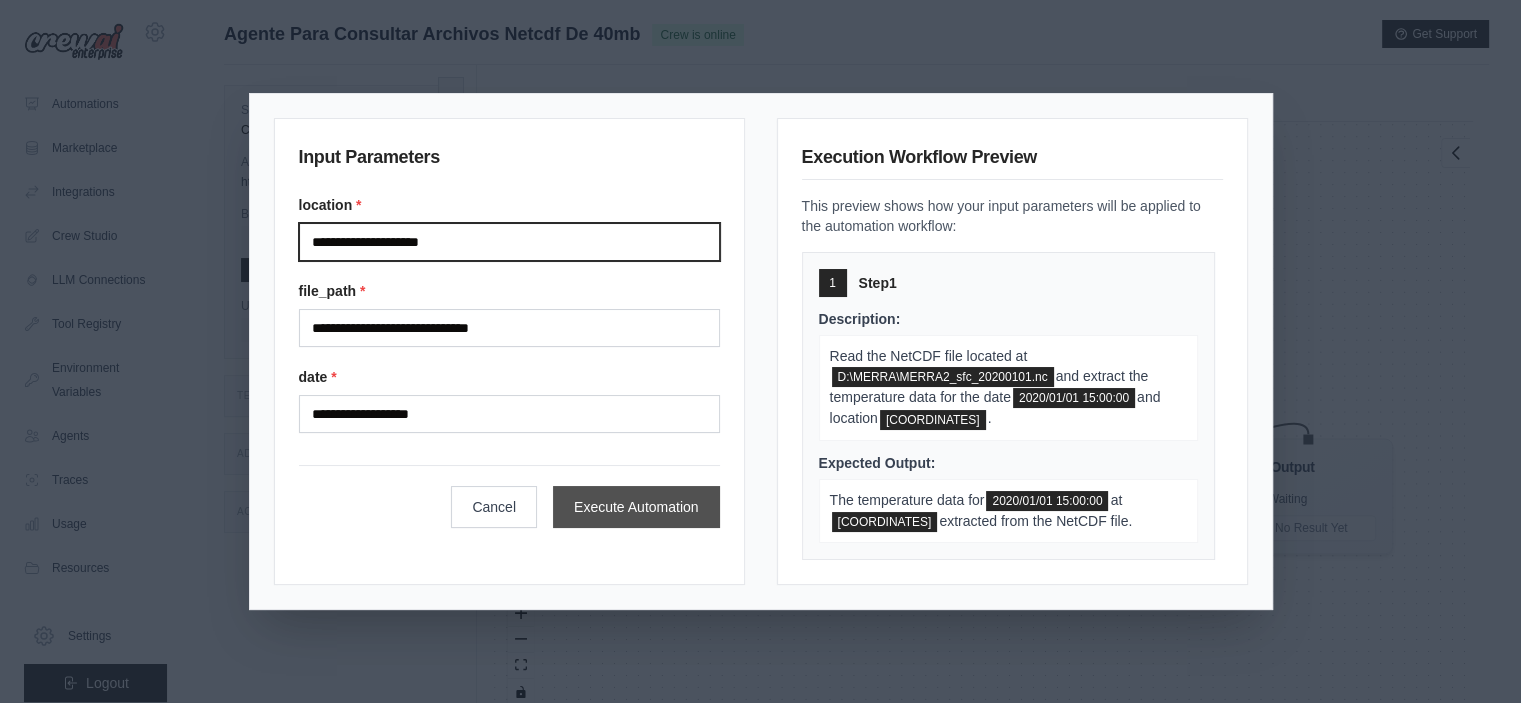 type on "**********" 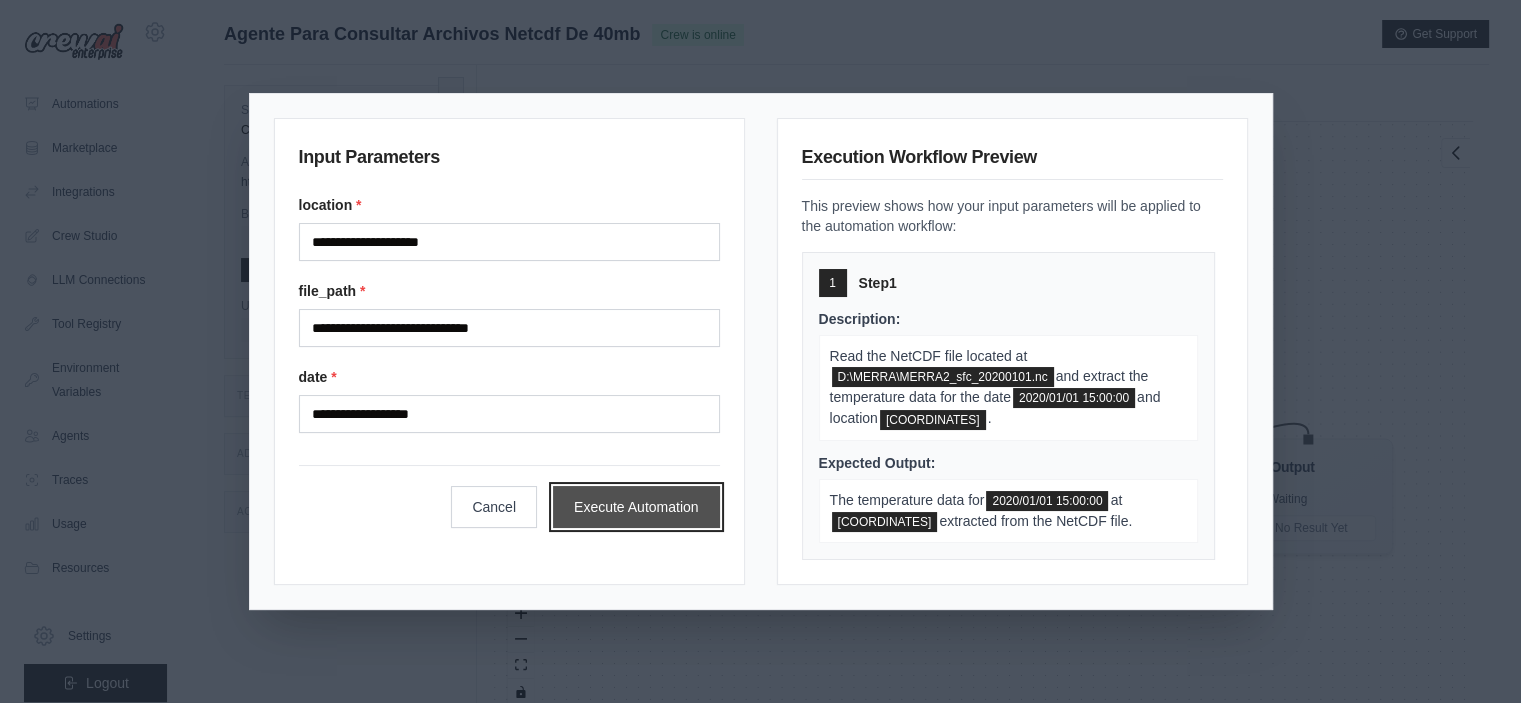 click on "Execute Automation" at bounding box center (636, 507) 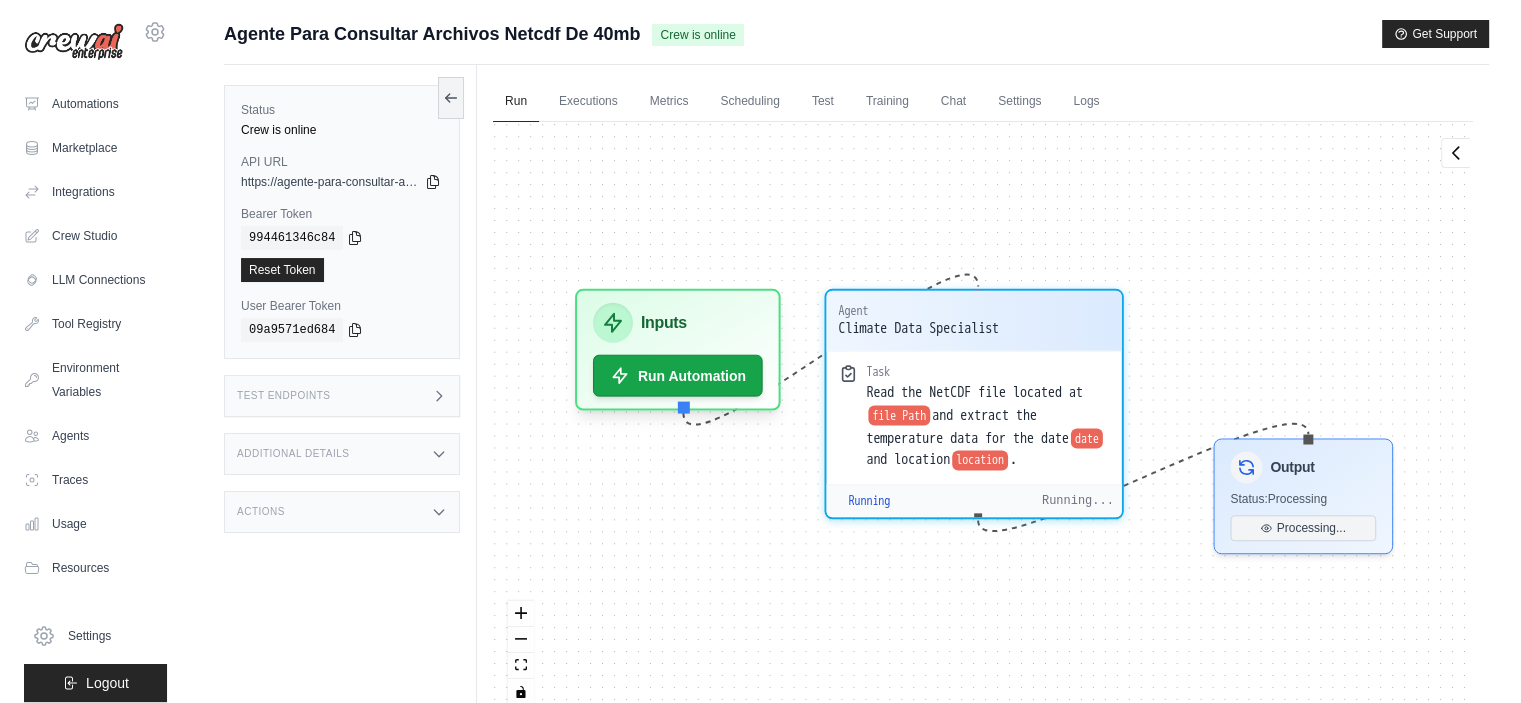 scroll, scrollTop: 754, scrollLeft: 0, axis: vertical 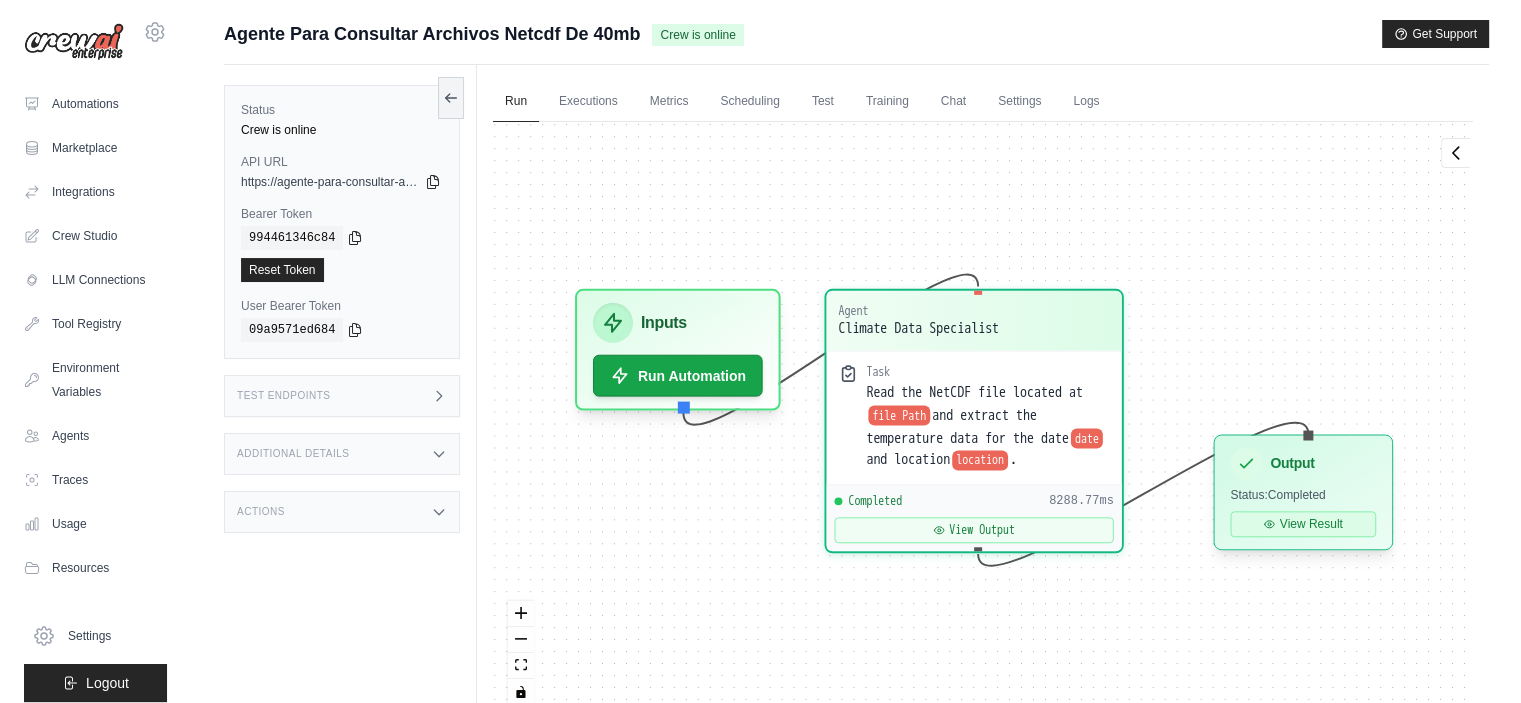 click on "View Result" at bounding box center [1303, 524] 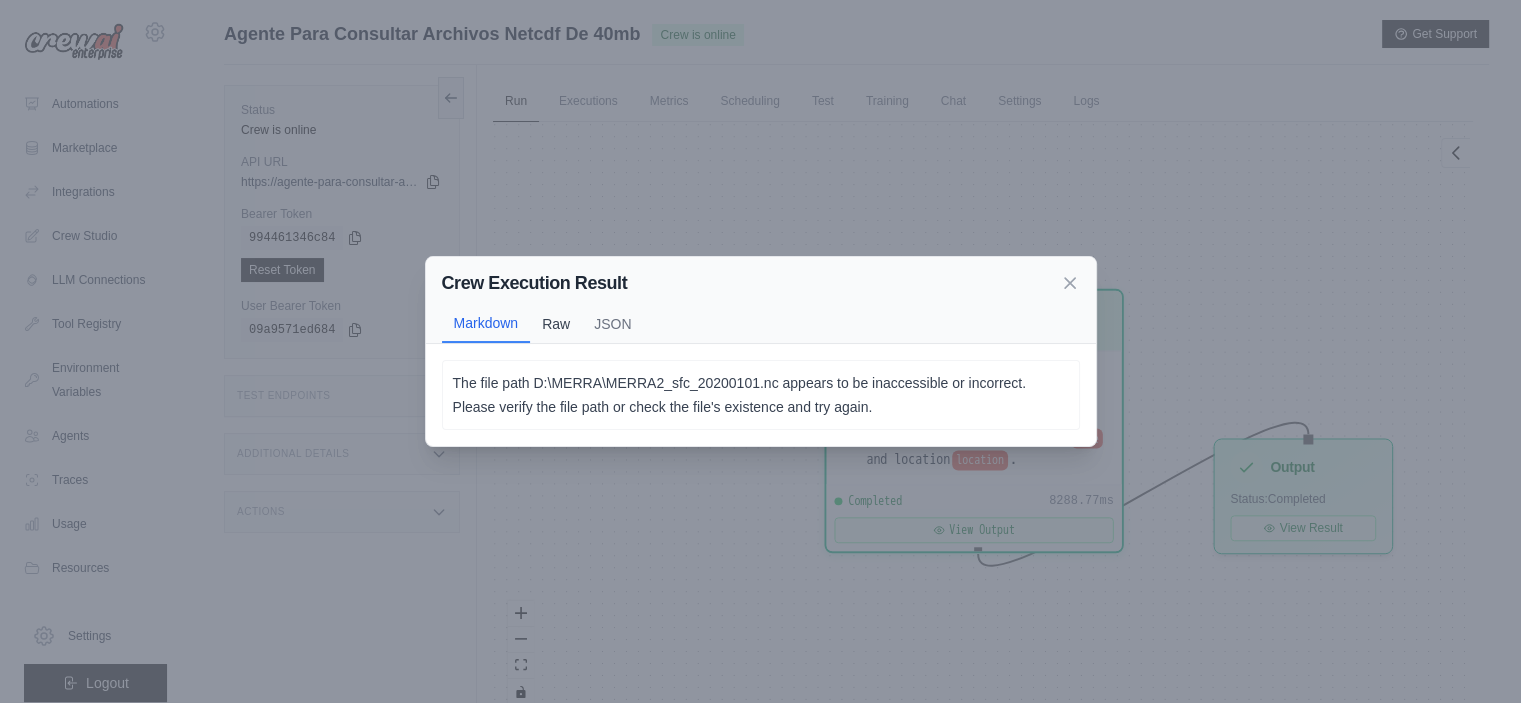 click on "Raw" at bounding box center [556, 324] 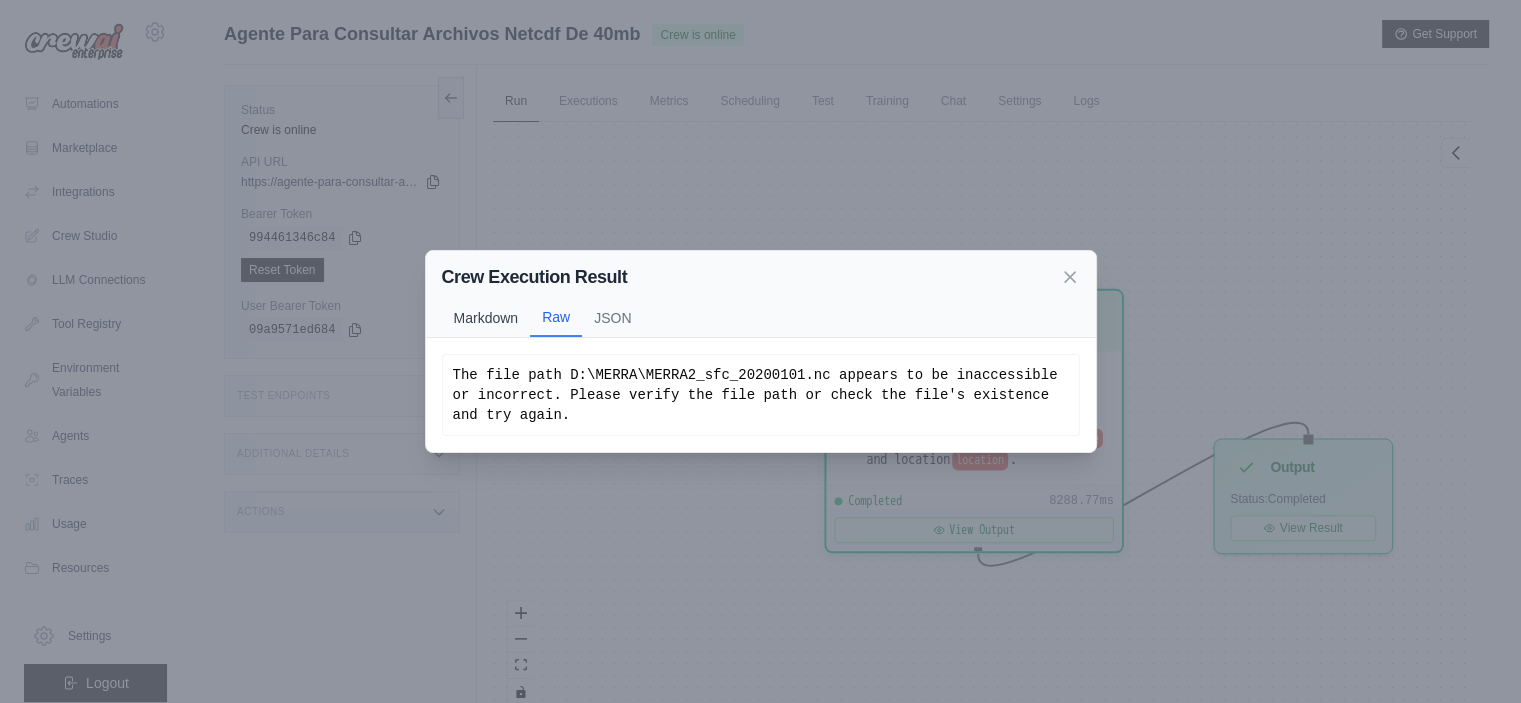 click on "Markdown" at bounding box center (486, 318) 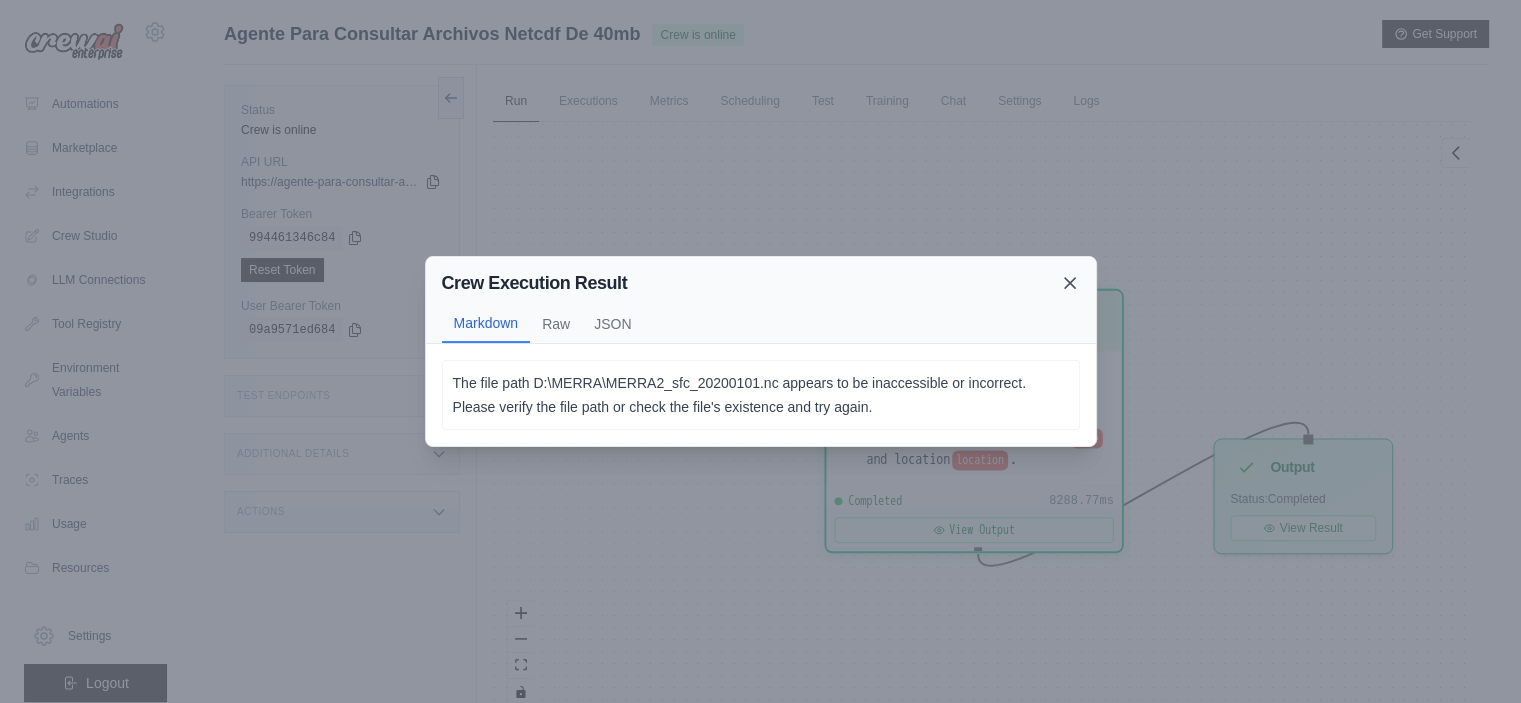 click 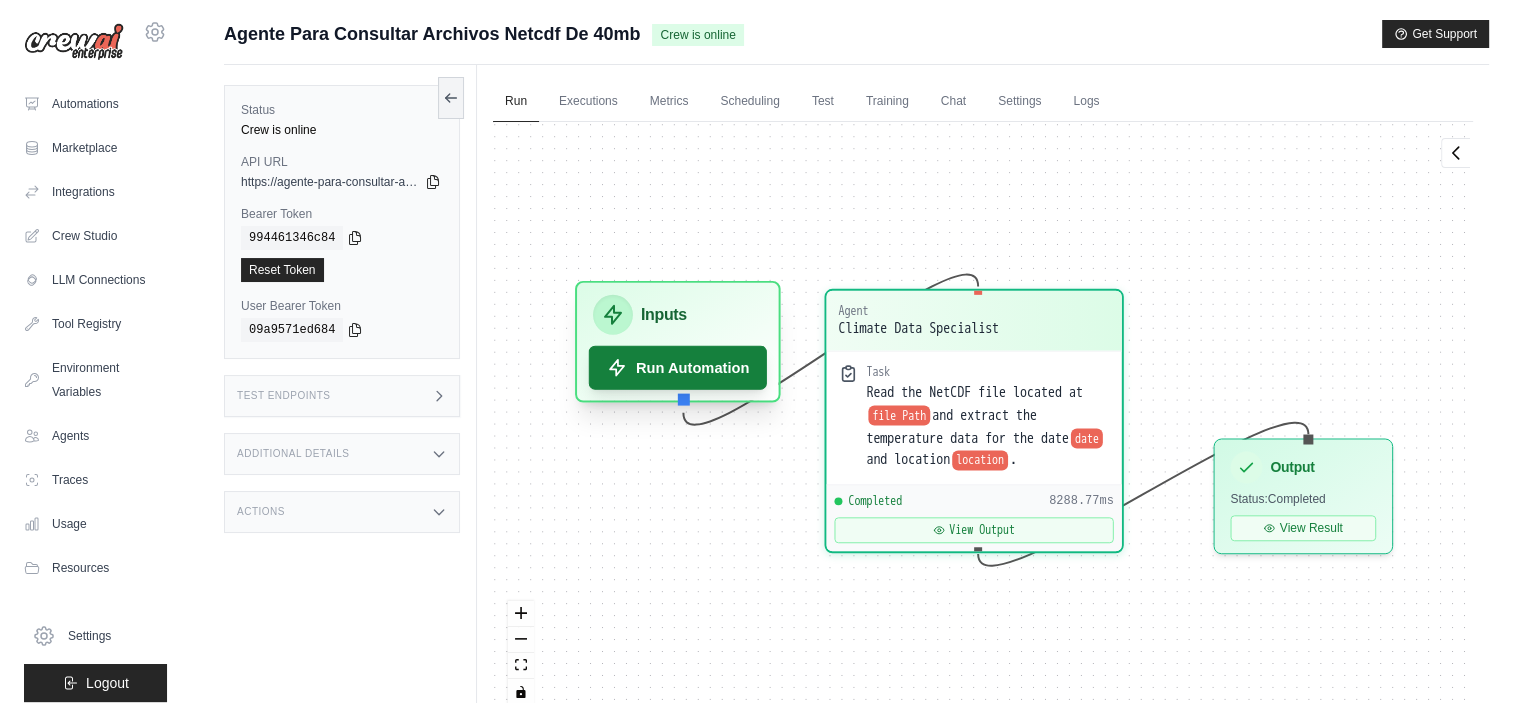 click on "Run Automation" at bounding box center [678, 368] 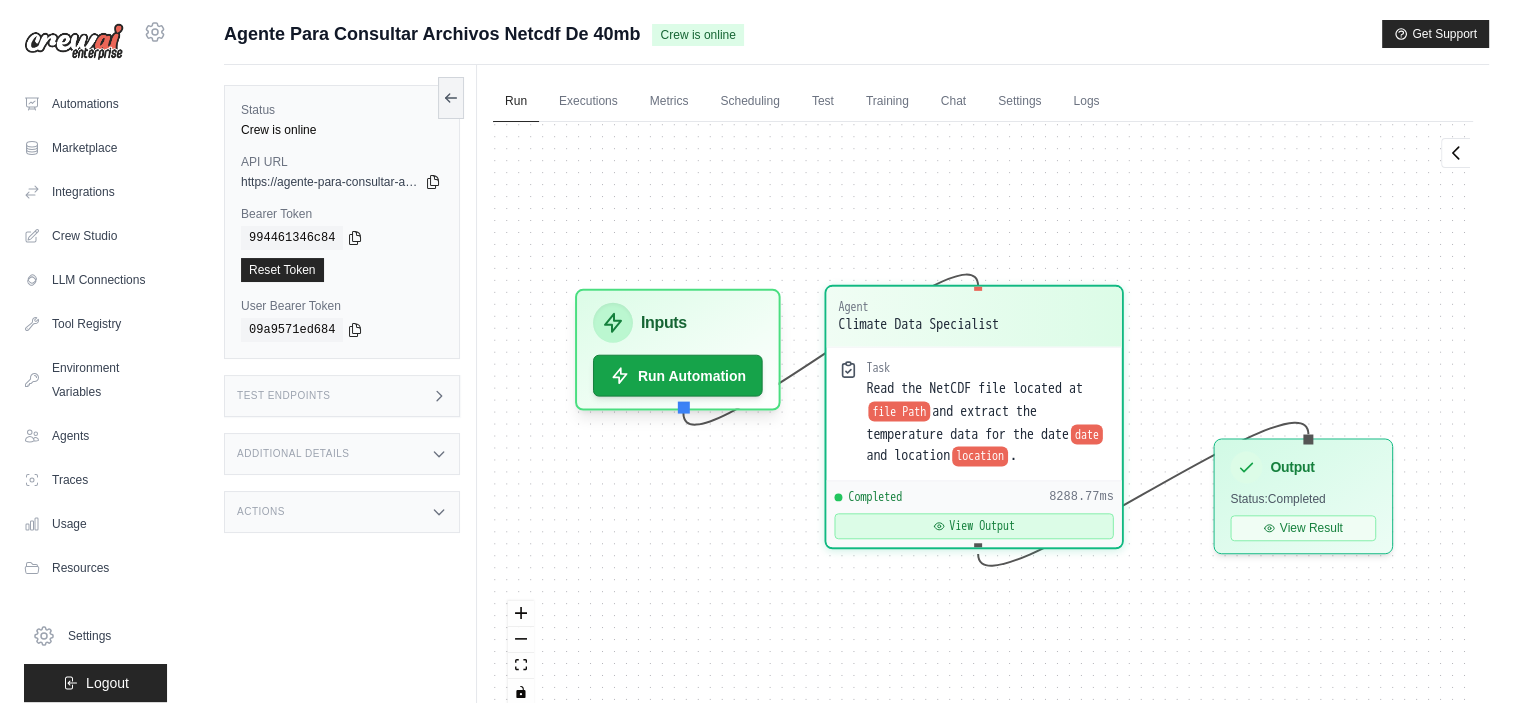 click on "View Output" at bounding box center (973, 526) 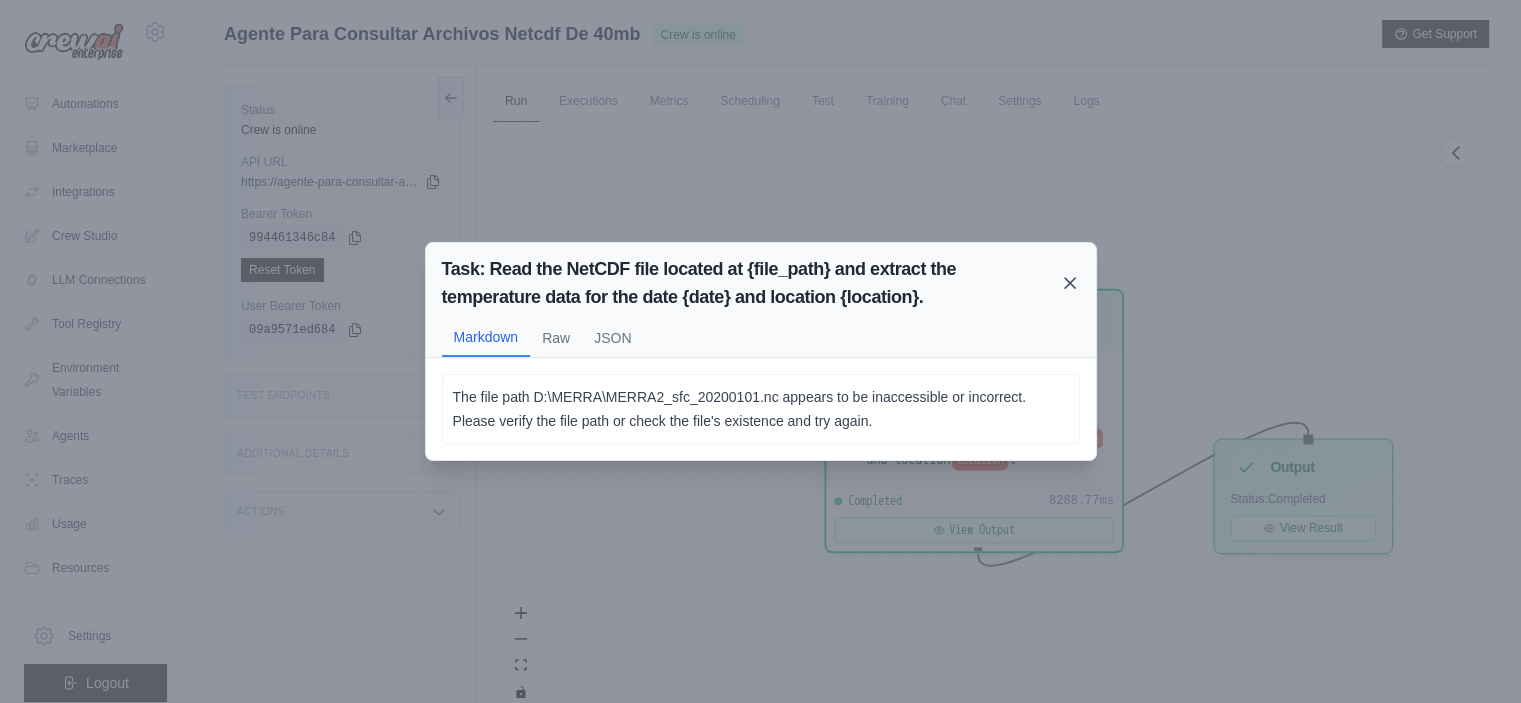 click 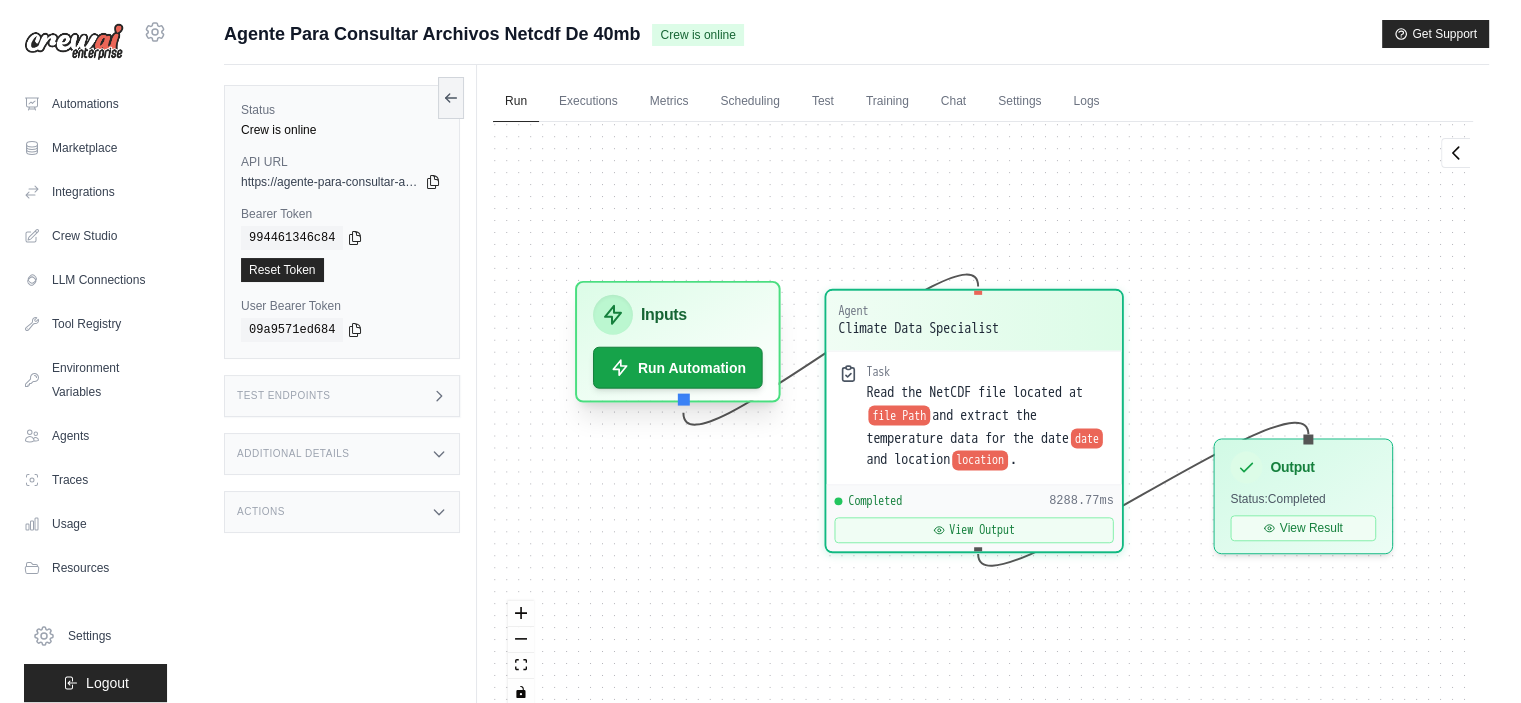 click on "Inputs" at bounding box center (664, 315) 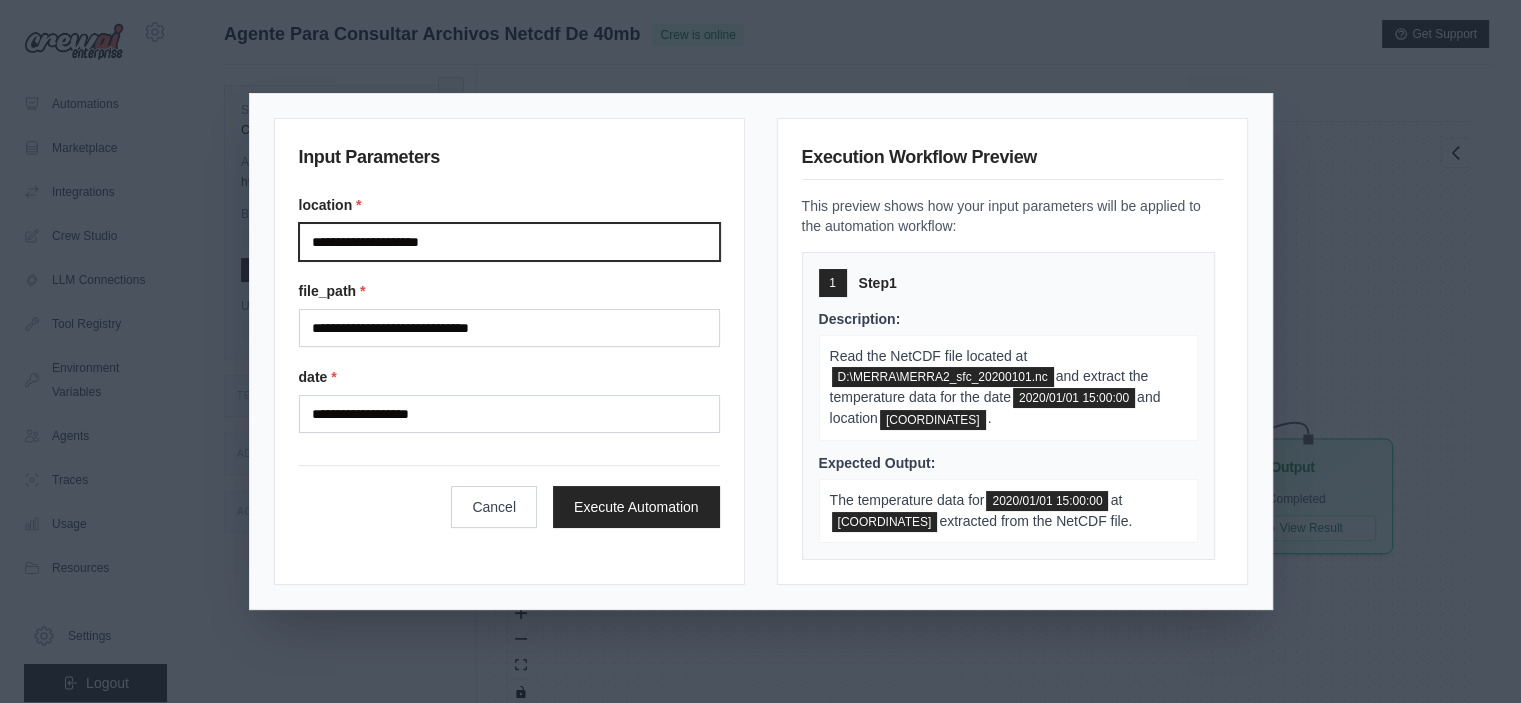 drag, startPoint x: 516, startPoint y: 248, endPoint x: 236, endPoint y: 245, distance: 280.01608 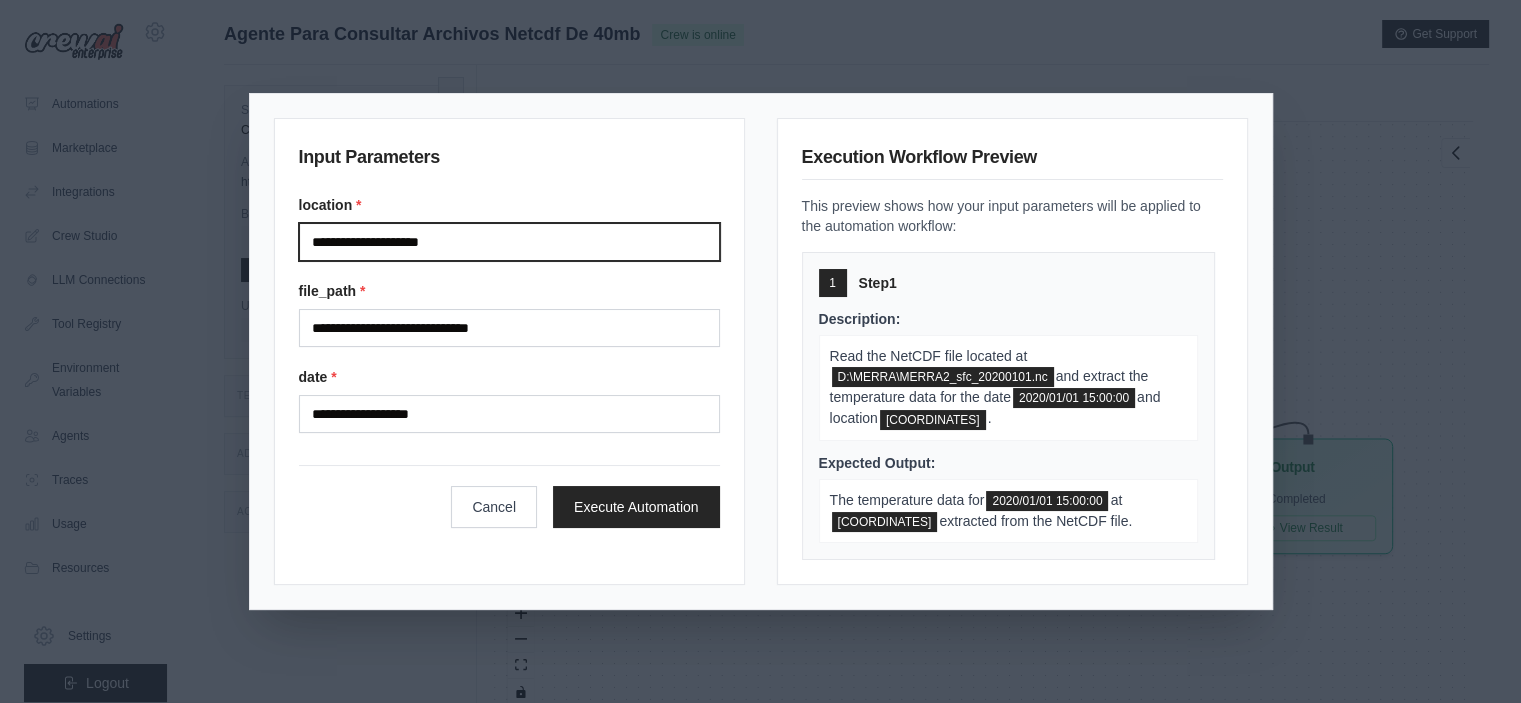click on "**********" at bounding box center (760, 351) 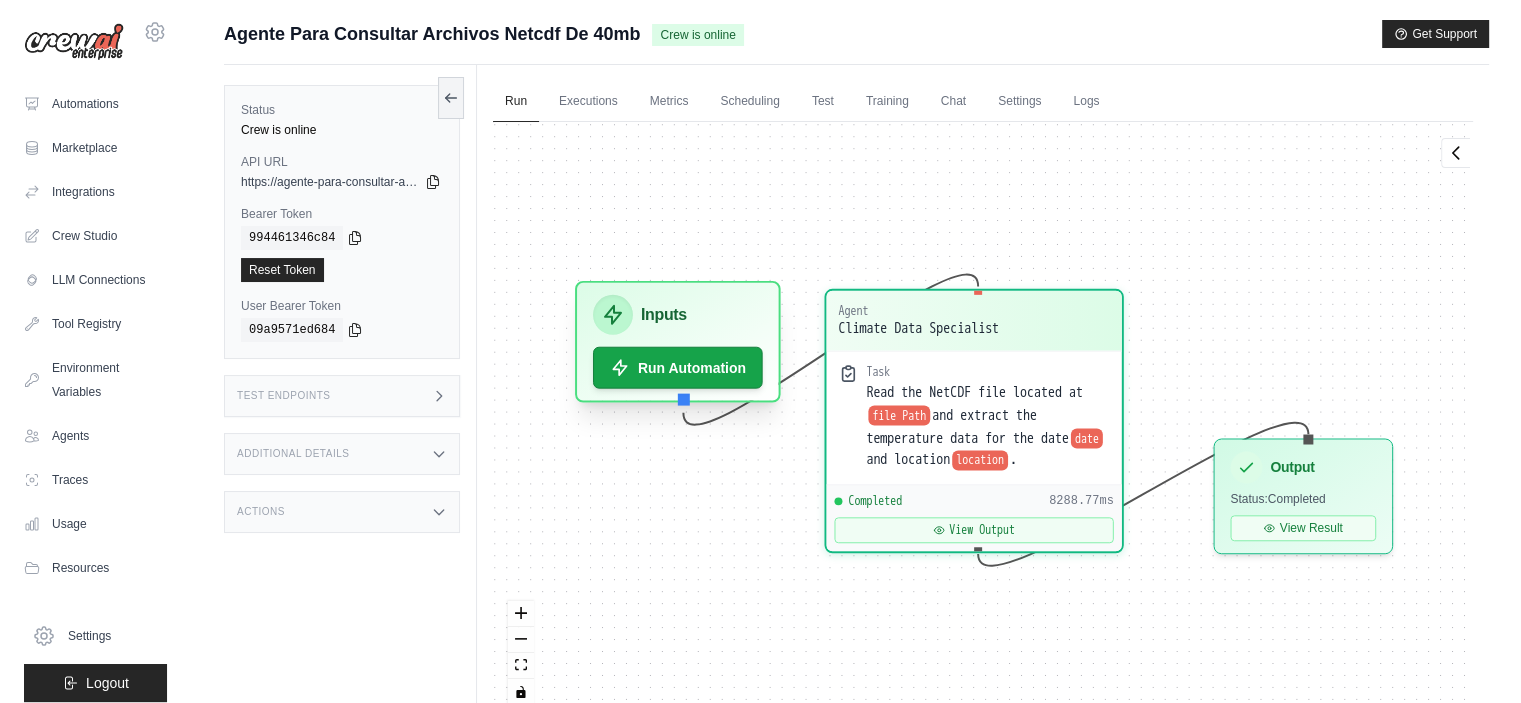 click on "Inputs" at bounding box center [664, 315] 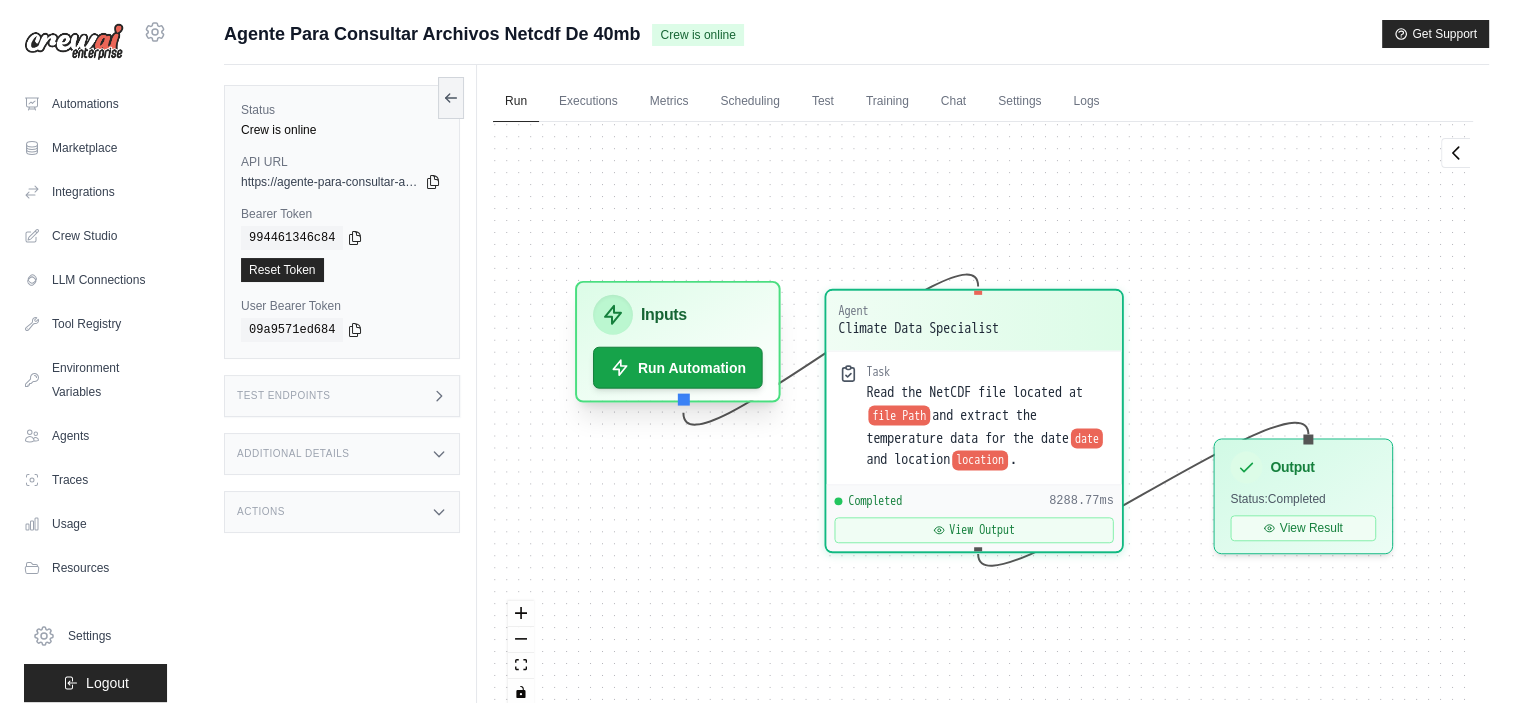click on "Inputs" at bounding box center [664, 315] 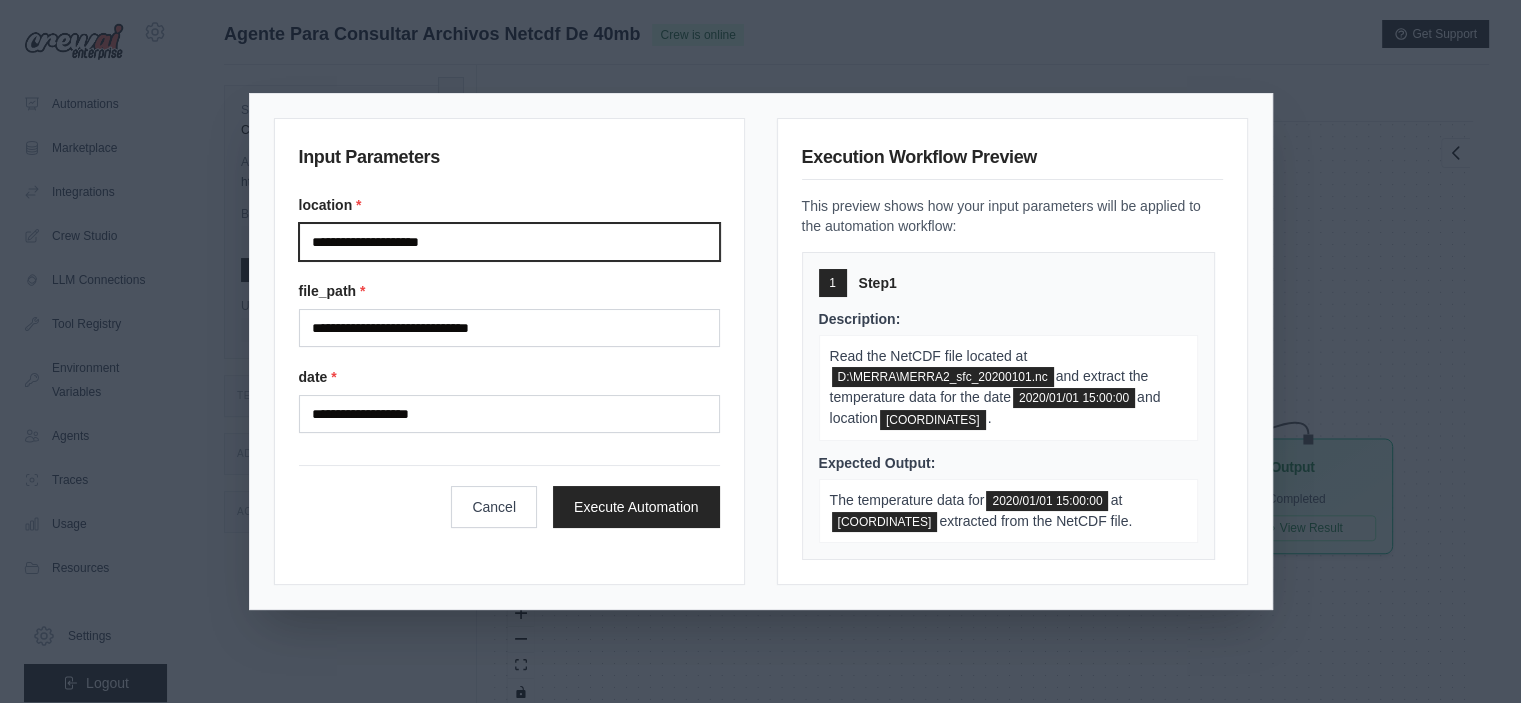 click on "**********" at bounding box center (509, 242) 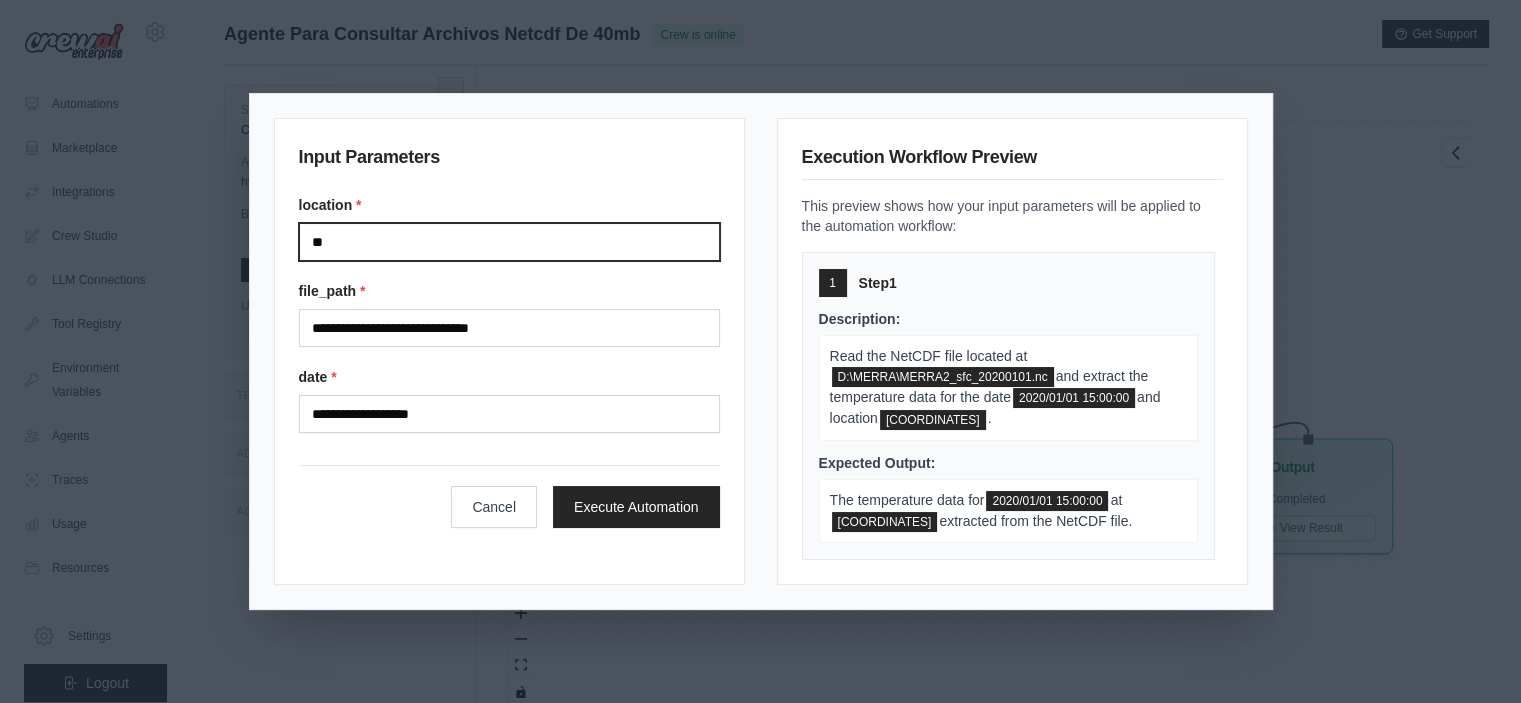 type on "*" 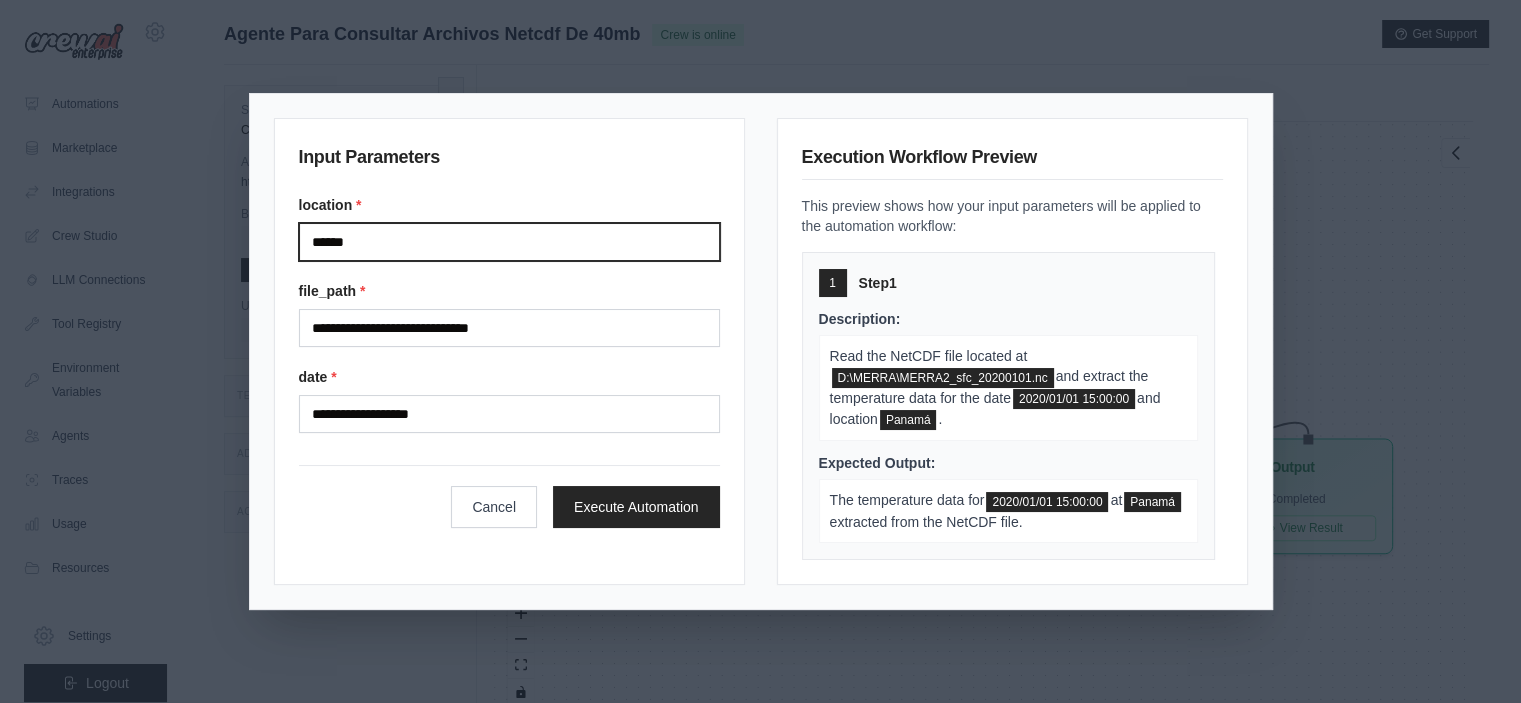 type on "******" 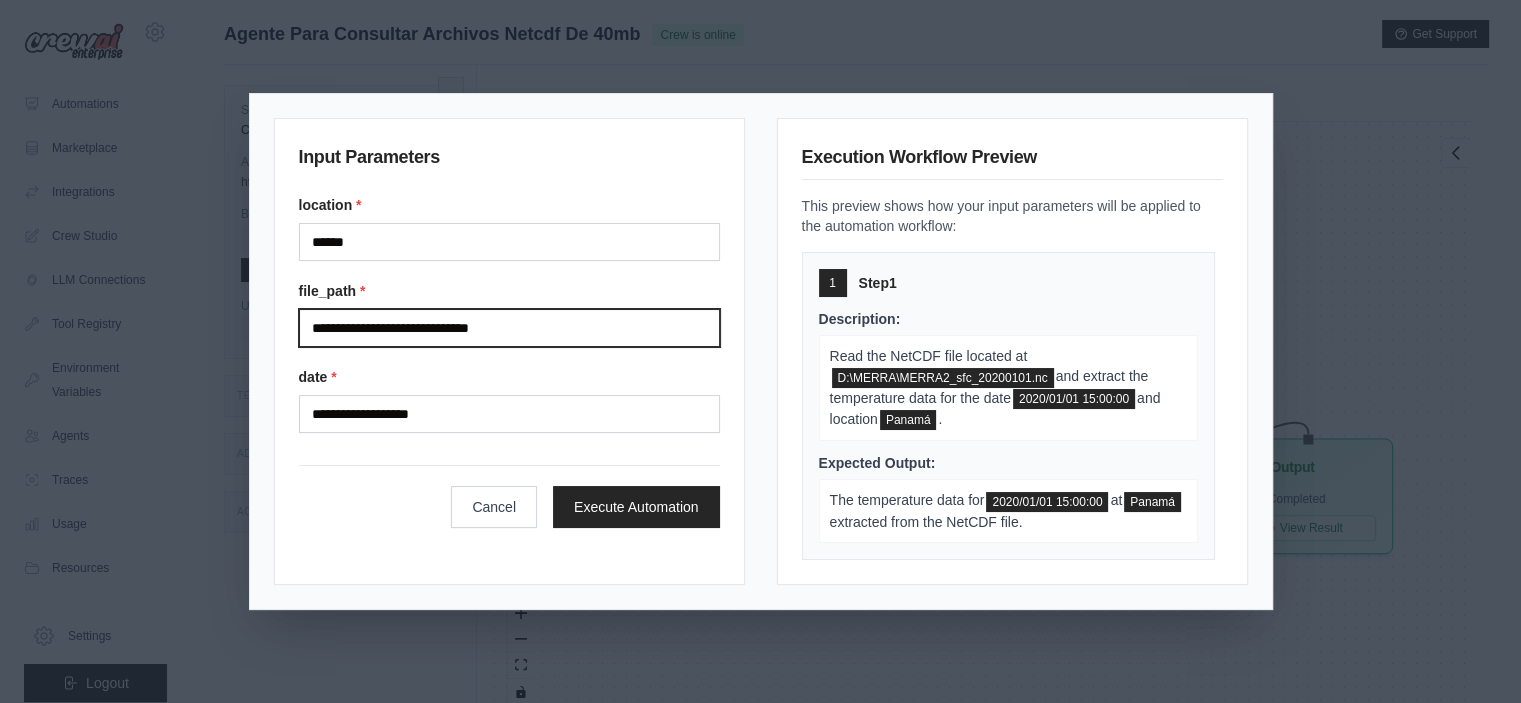 click on "**********" at bounding box center [509, 328] 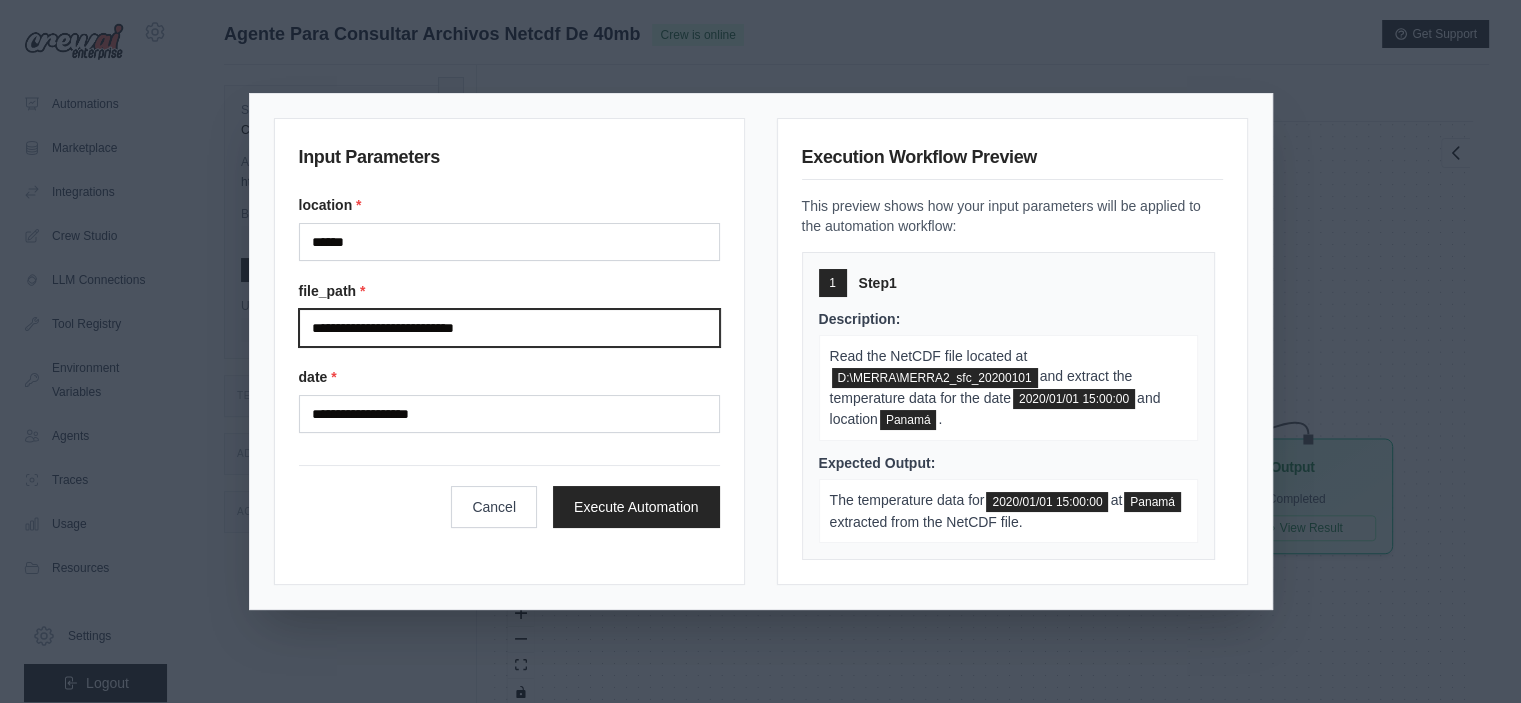 type on "**********" 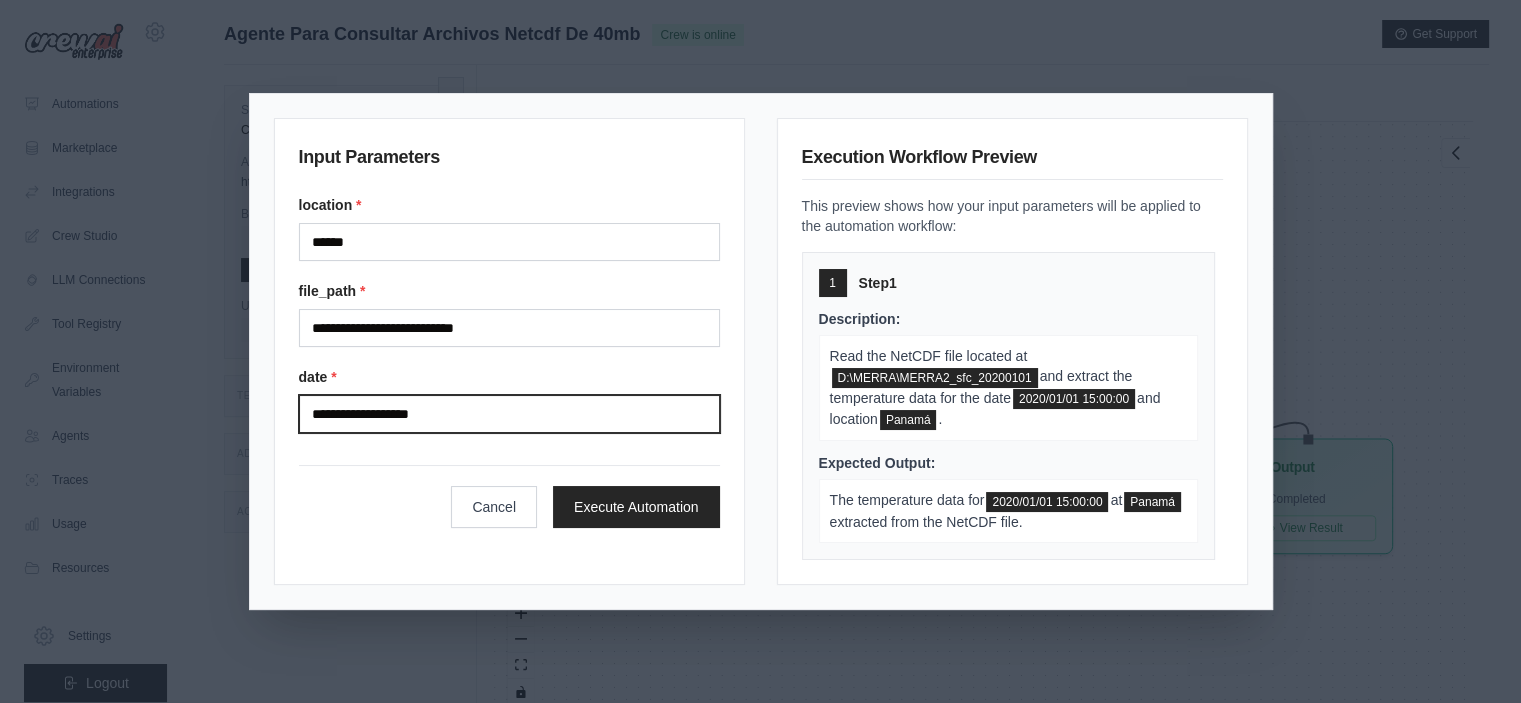 click on "**********" at bounding box center [509, 414] 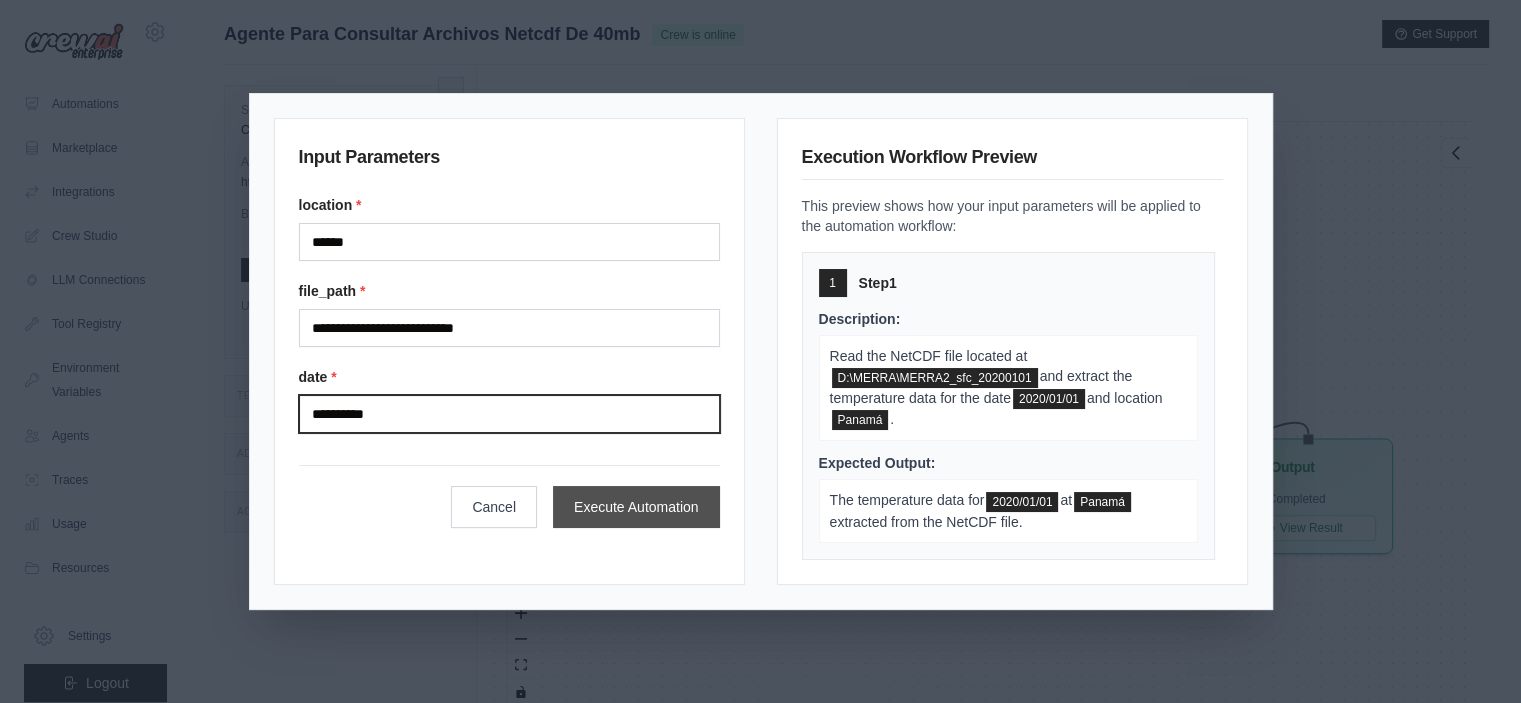 type on "**********" 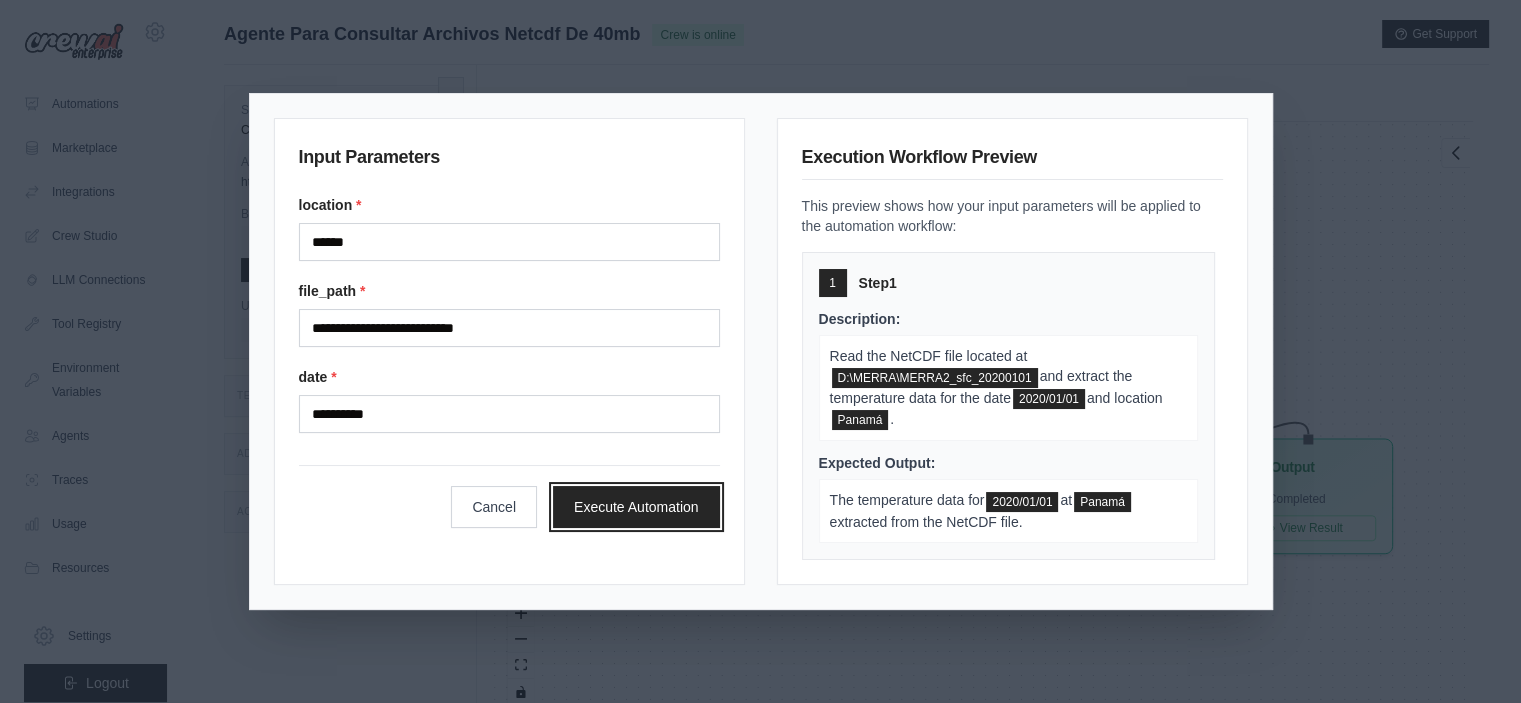 drag, startPoint x: 617, startPoint y: 499, endPoint x: 668, endPoint y: 464, distance: 61.854668 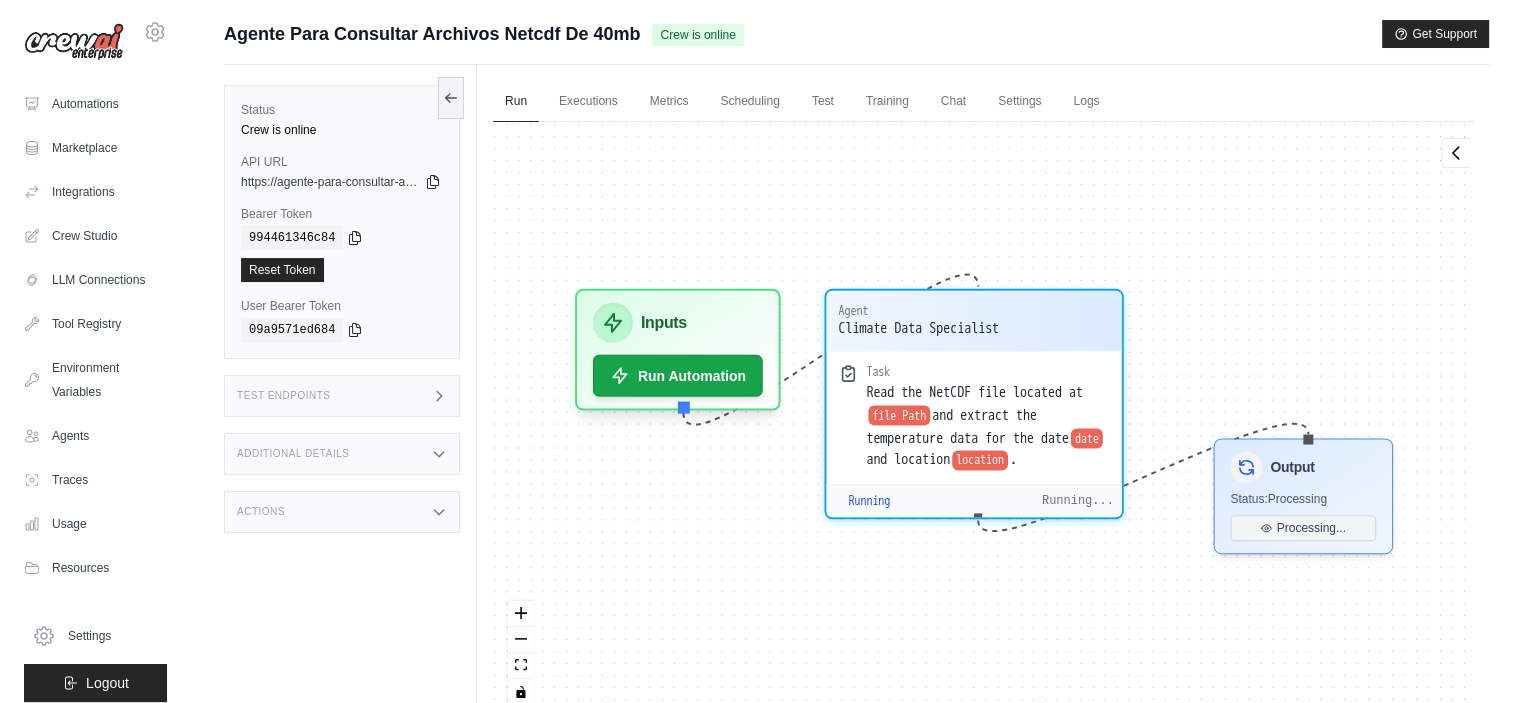scroll, scrollTop: 758, scrollLeft: 0, axis: vertical 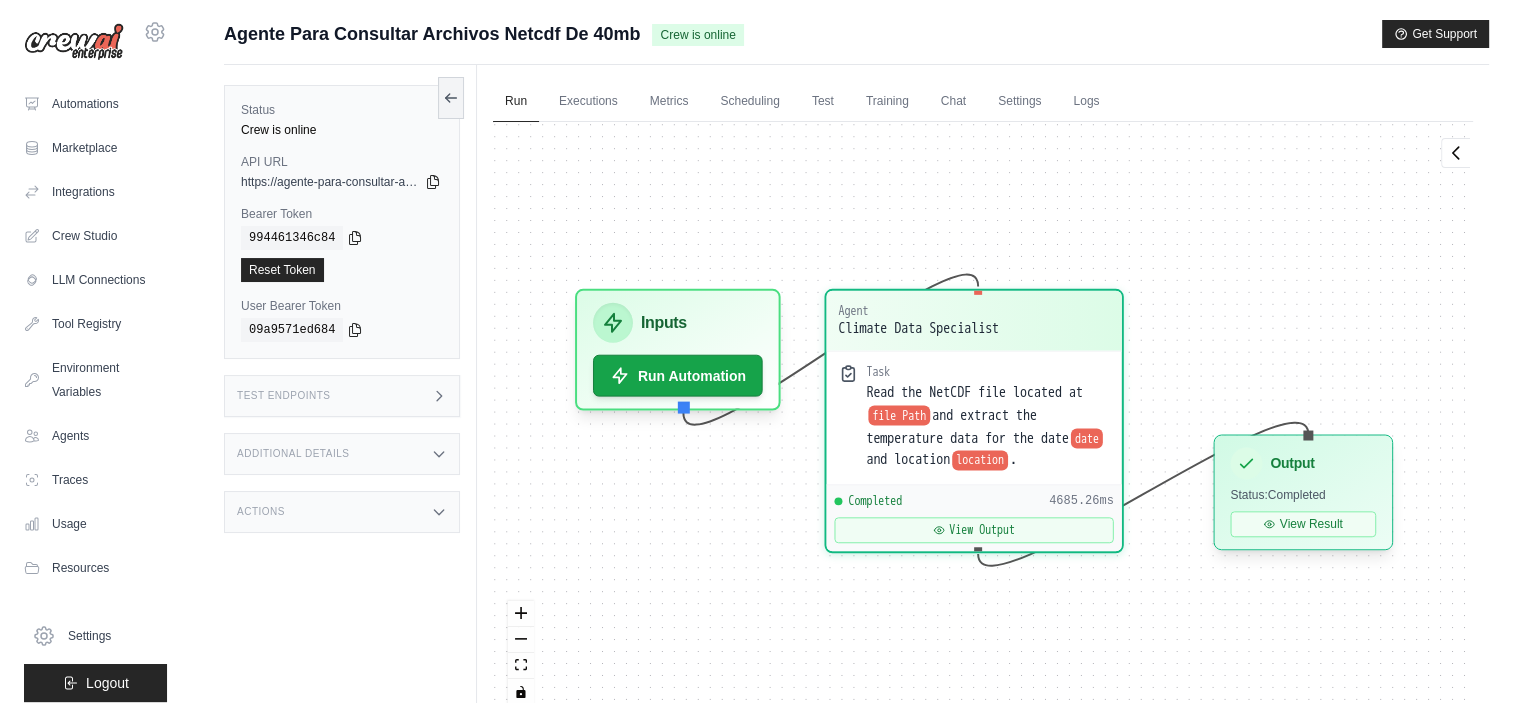 click on "Output Status:  Completed View Result" at bounding box center [1303, 492] 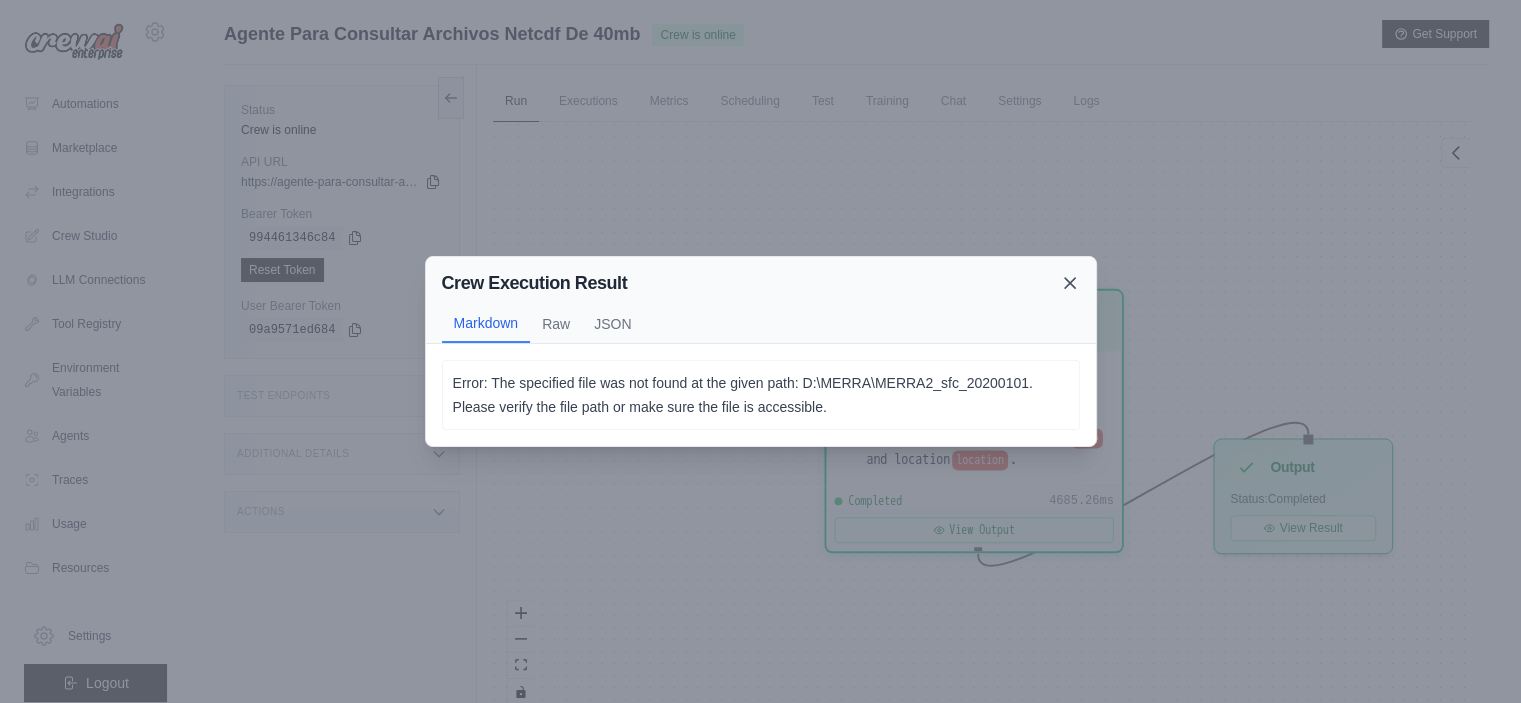 click 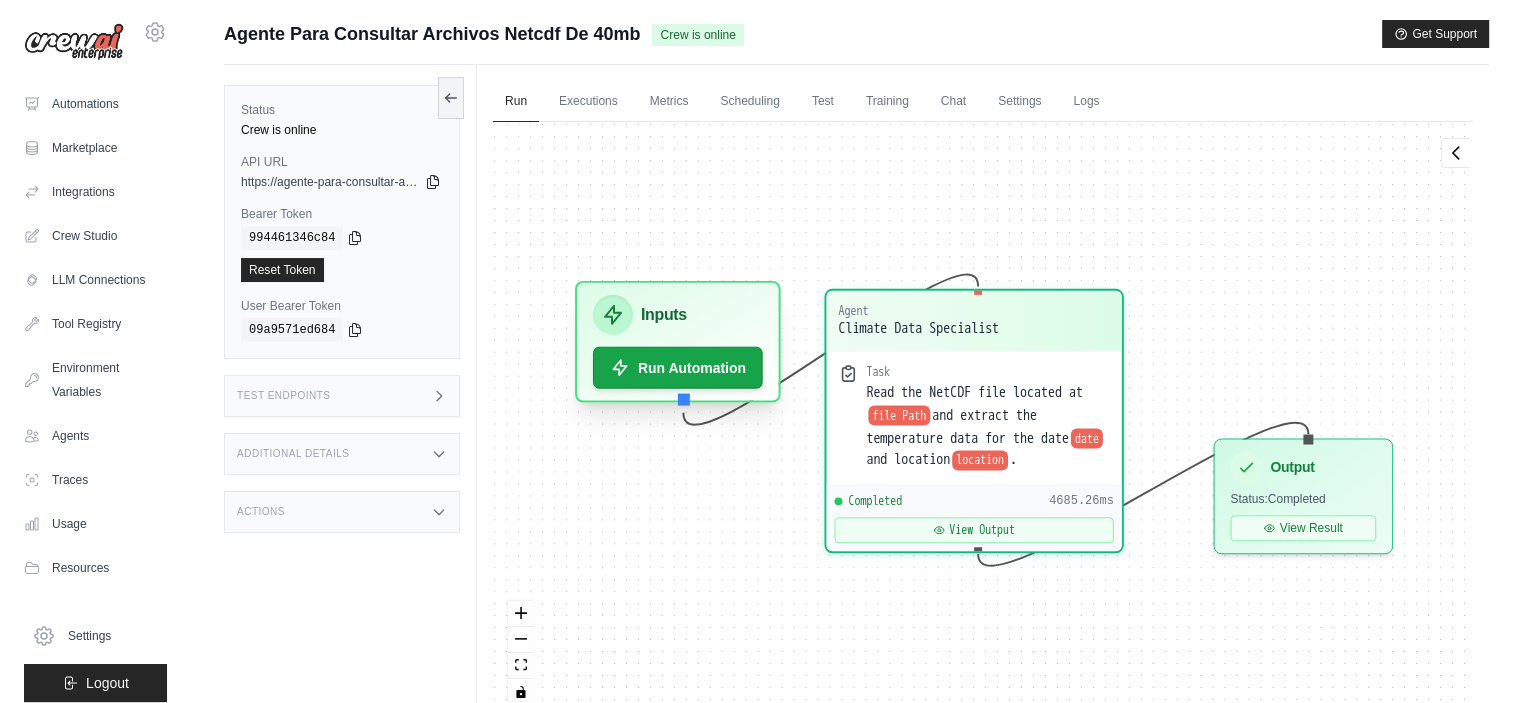 click on "Inputs" at bounding box center (678, 315) 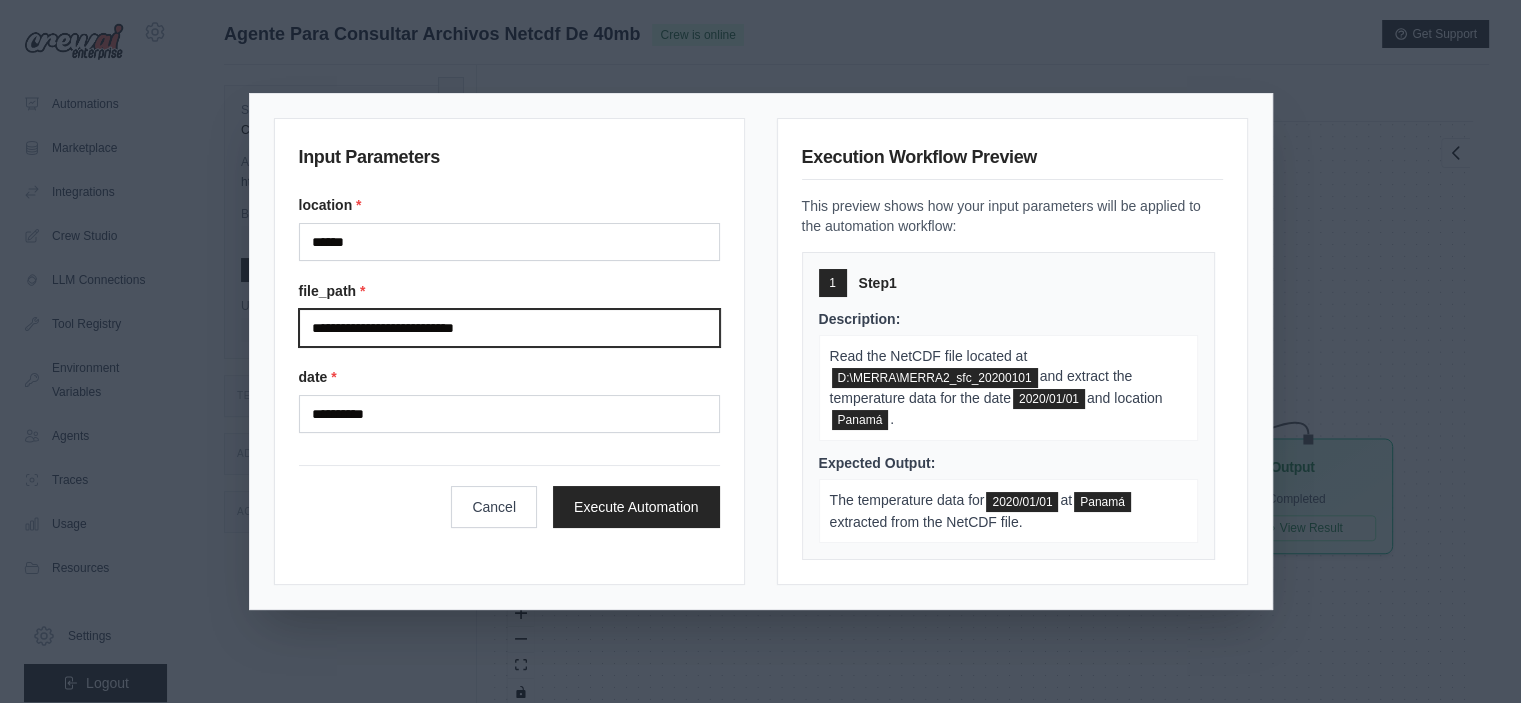 click on "**********" at bounding box center [509, 328] 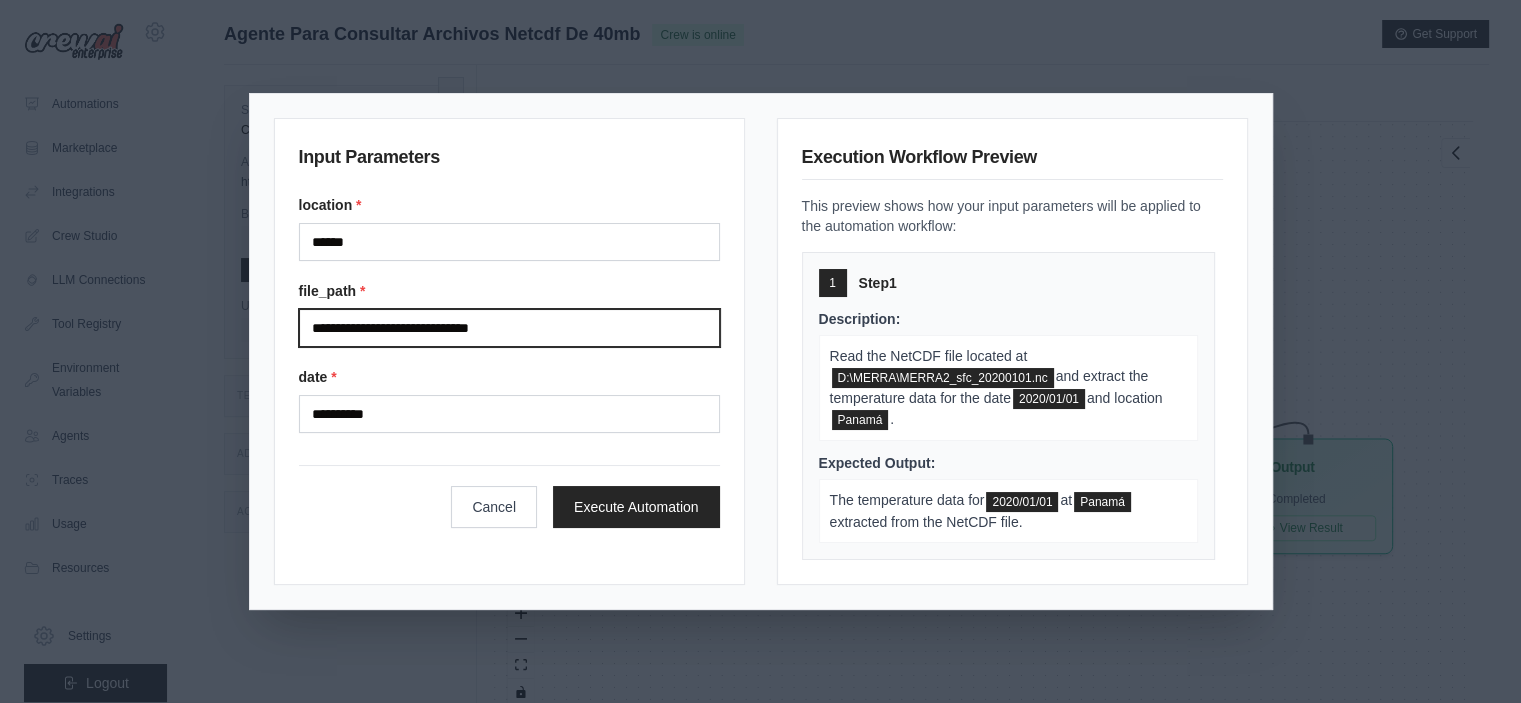 type on "**********" 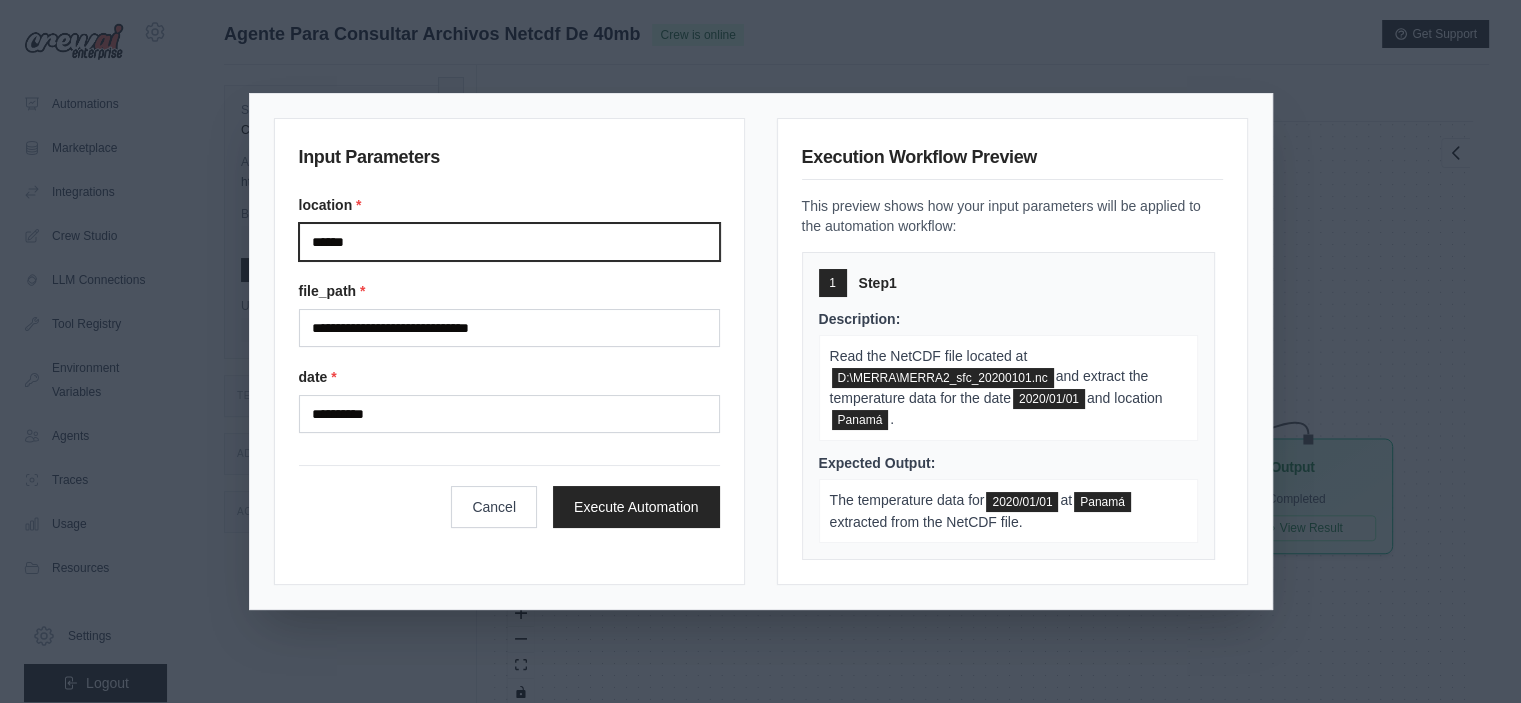 click on "******" at bounding box center [509, 242] 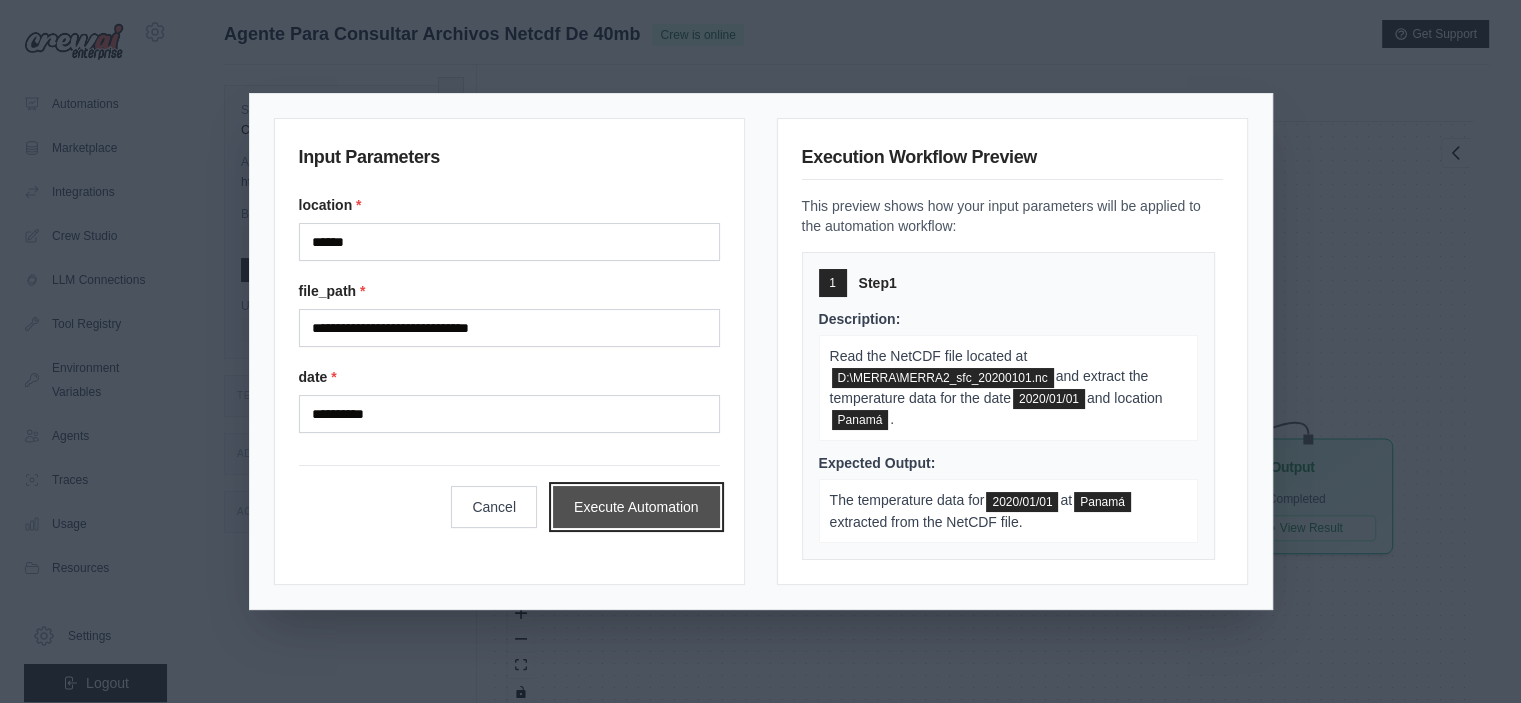 click on "Execute Automation" at bounding box center (636, 507) 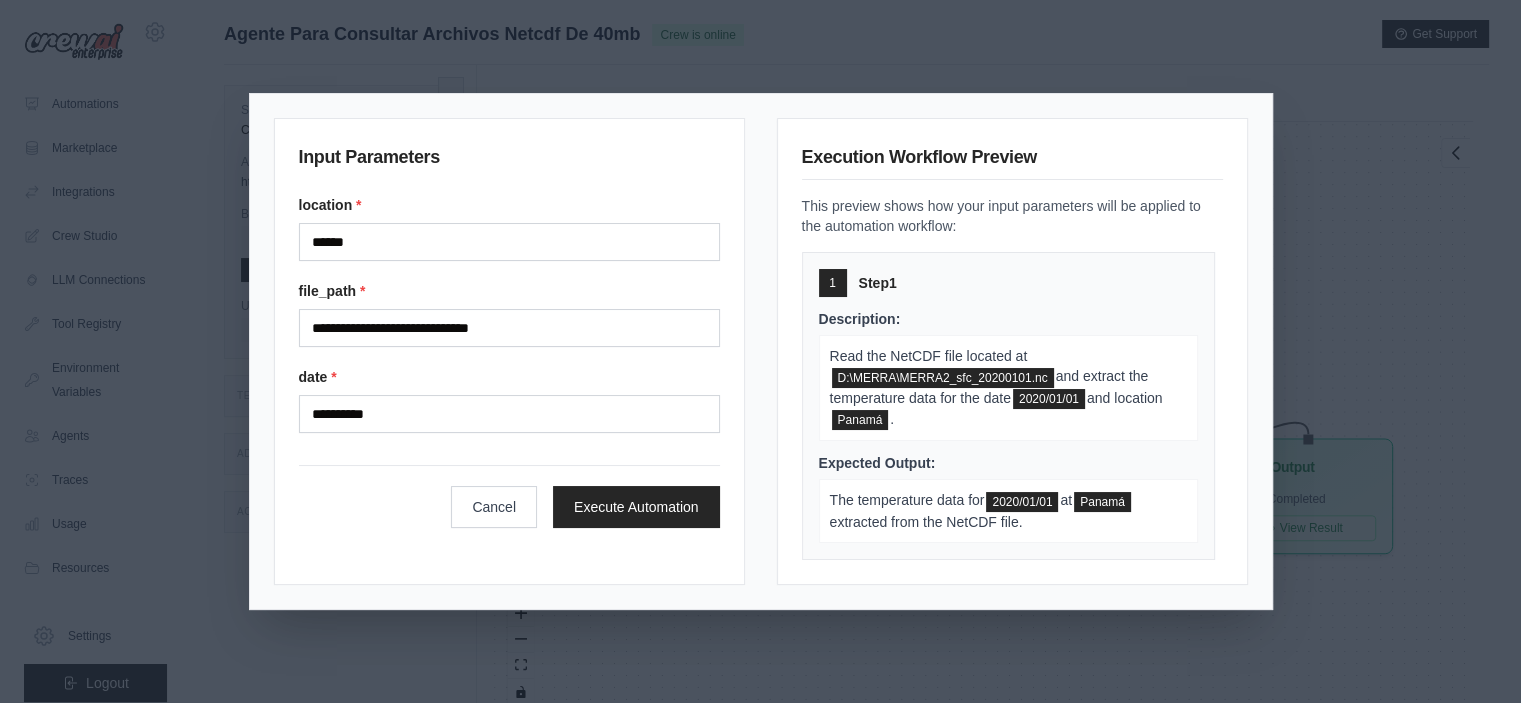 scroll, scrollTop: 0, scrollLeft: 0, axis: both 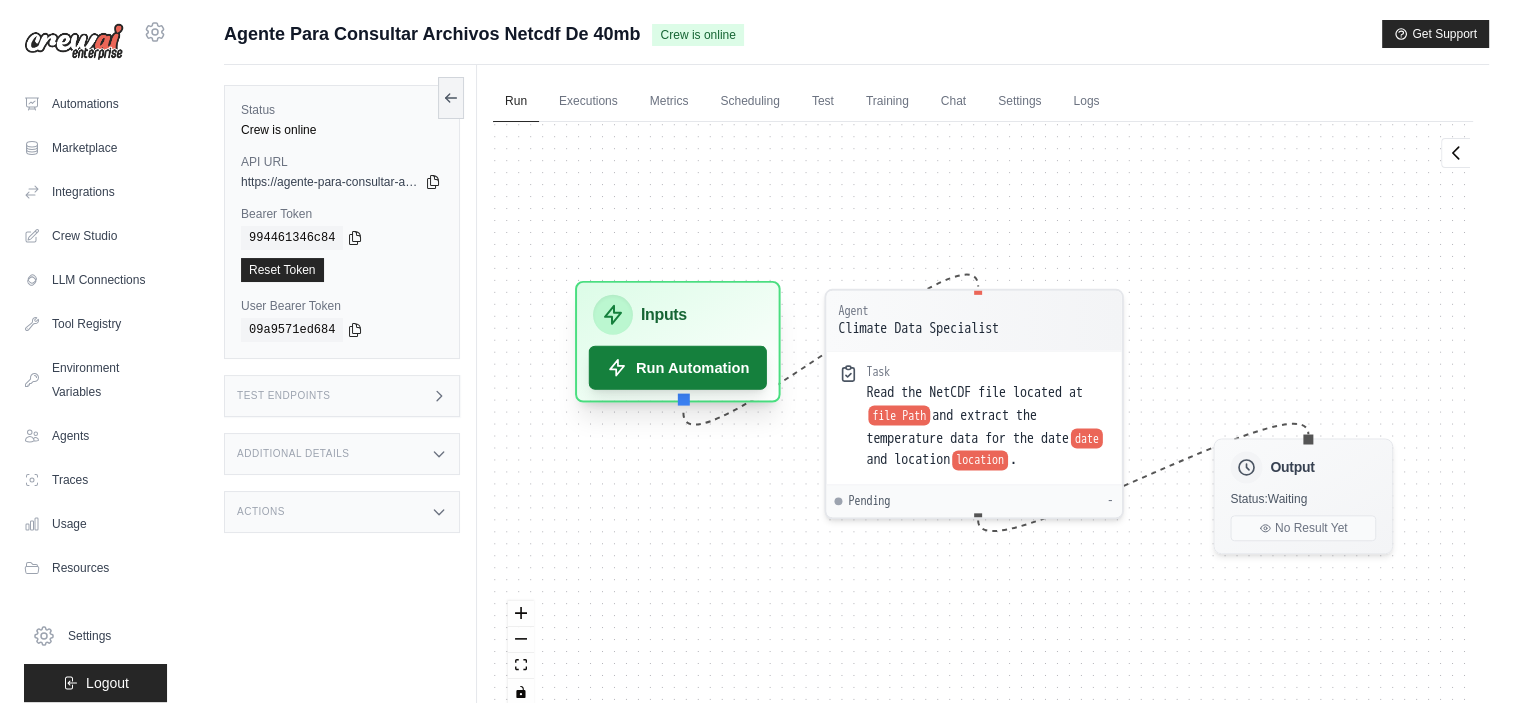 click on "Run Automation" at bounding box center [678, 368] 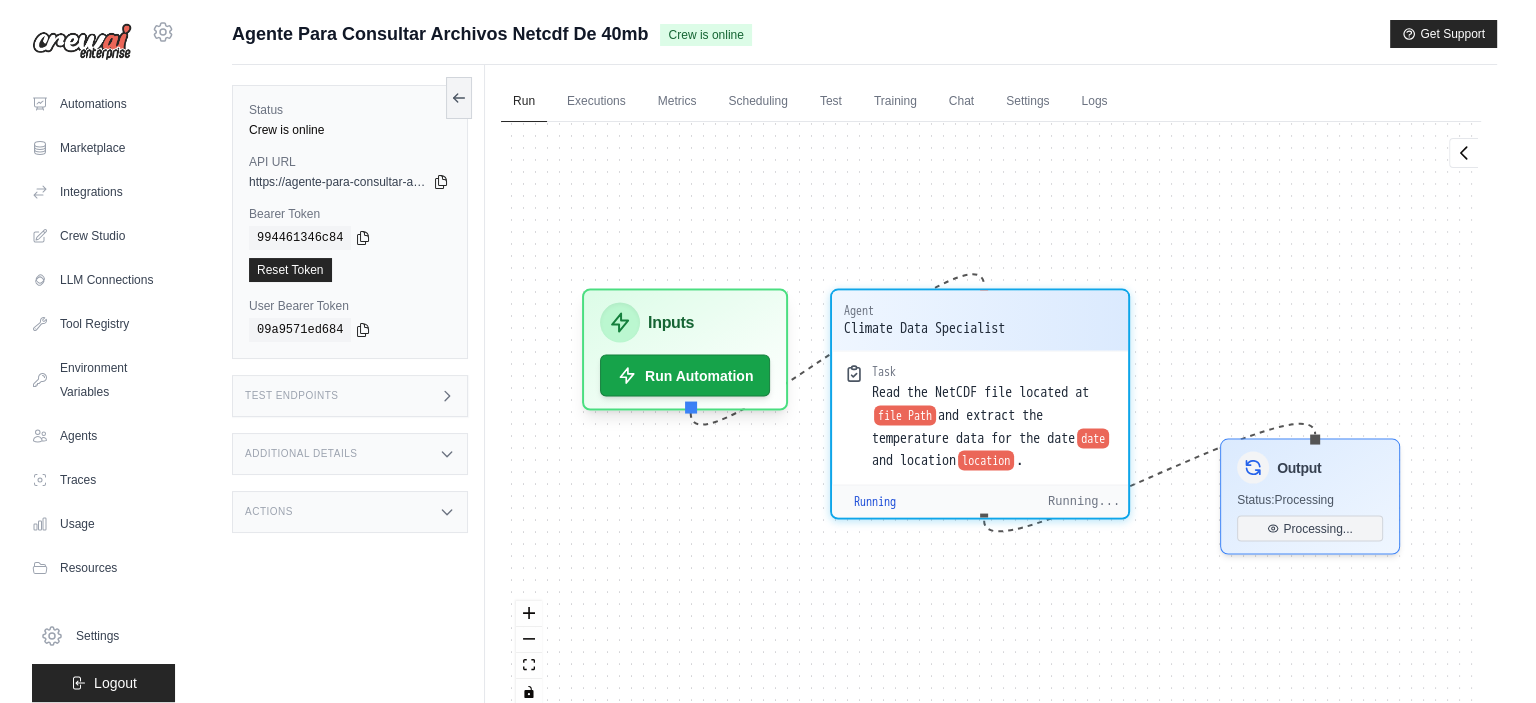 scroll, scrollTop: 1270, scrollLeft: 0, axis: vertical 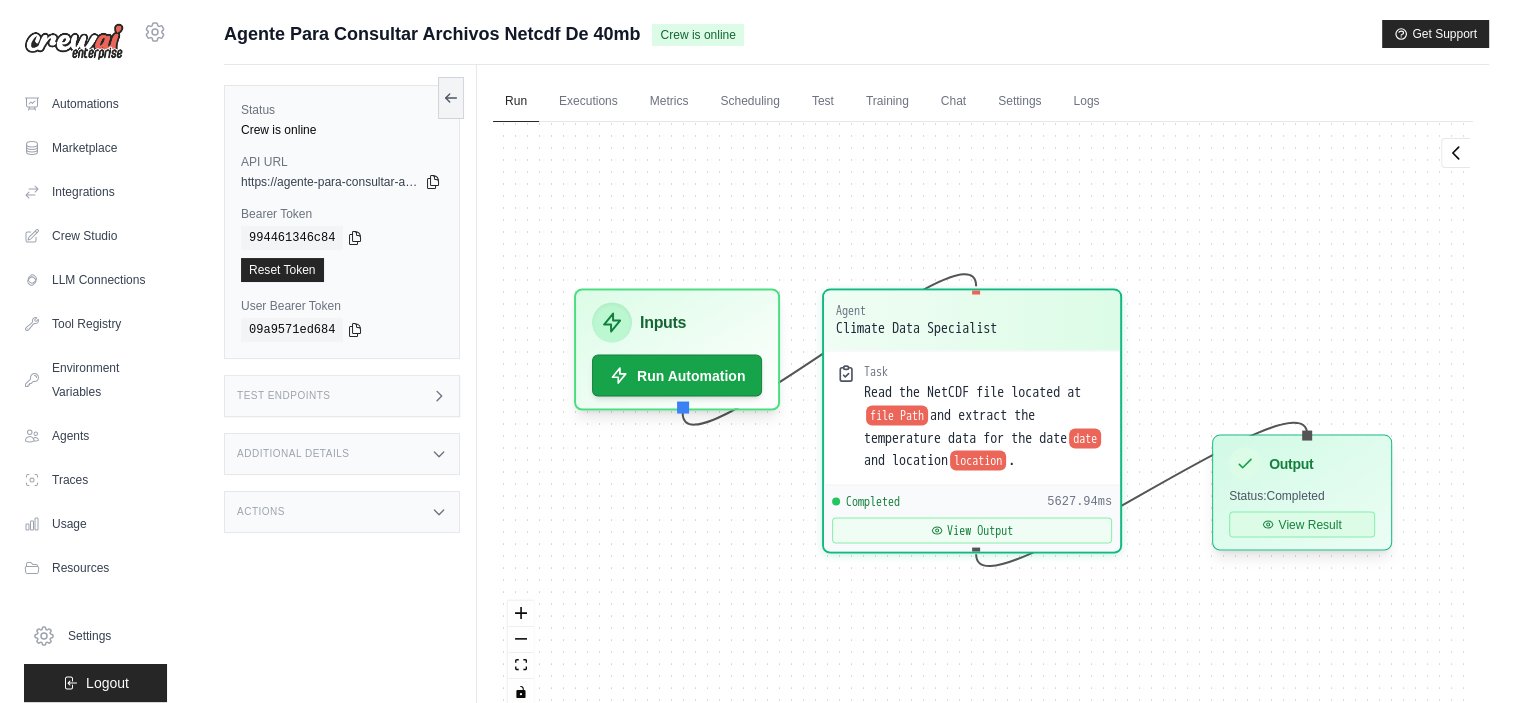 click on "View Result" at bounding box center [1302, 525] 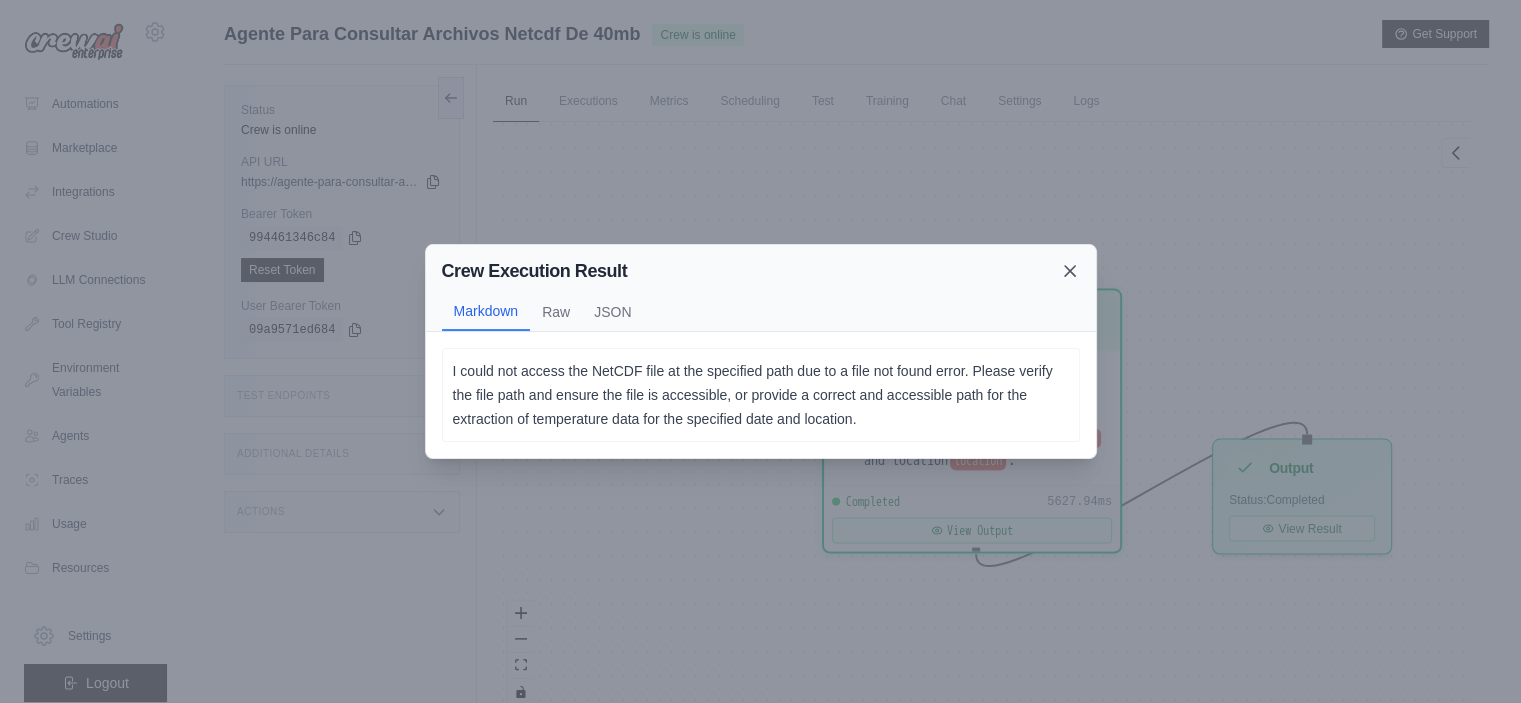 click 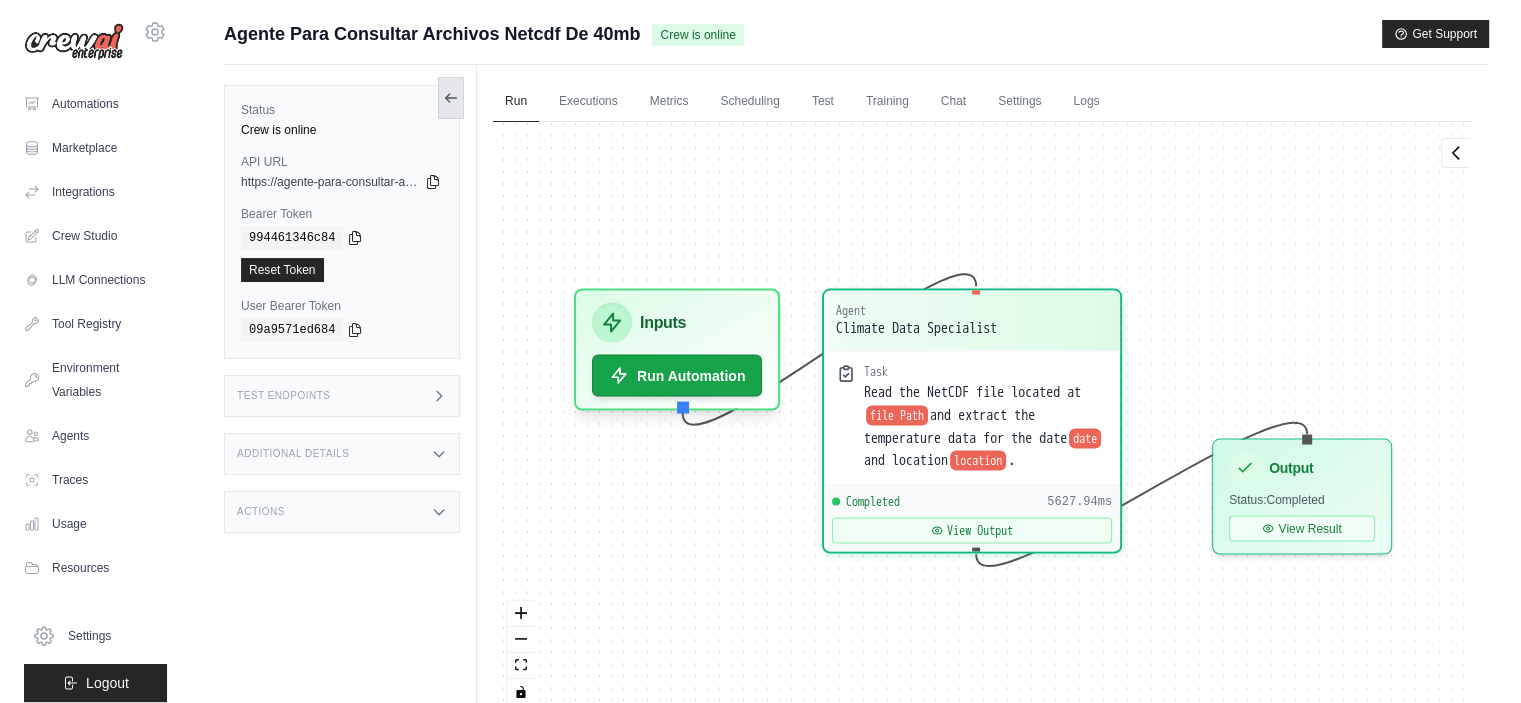 click 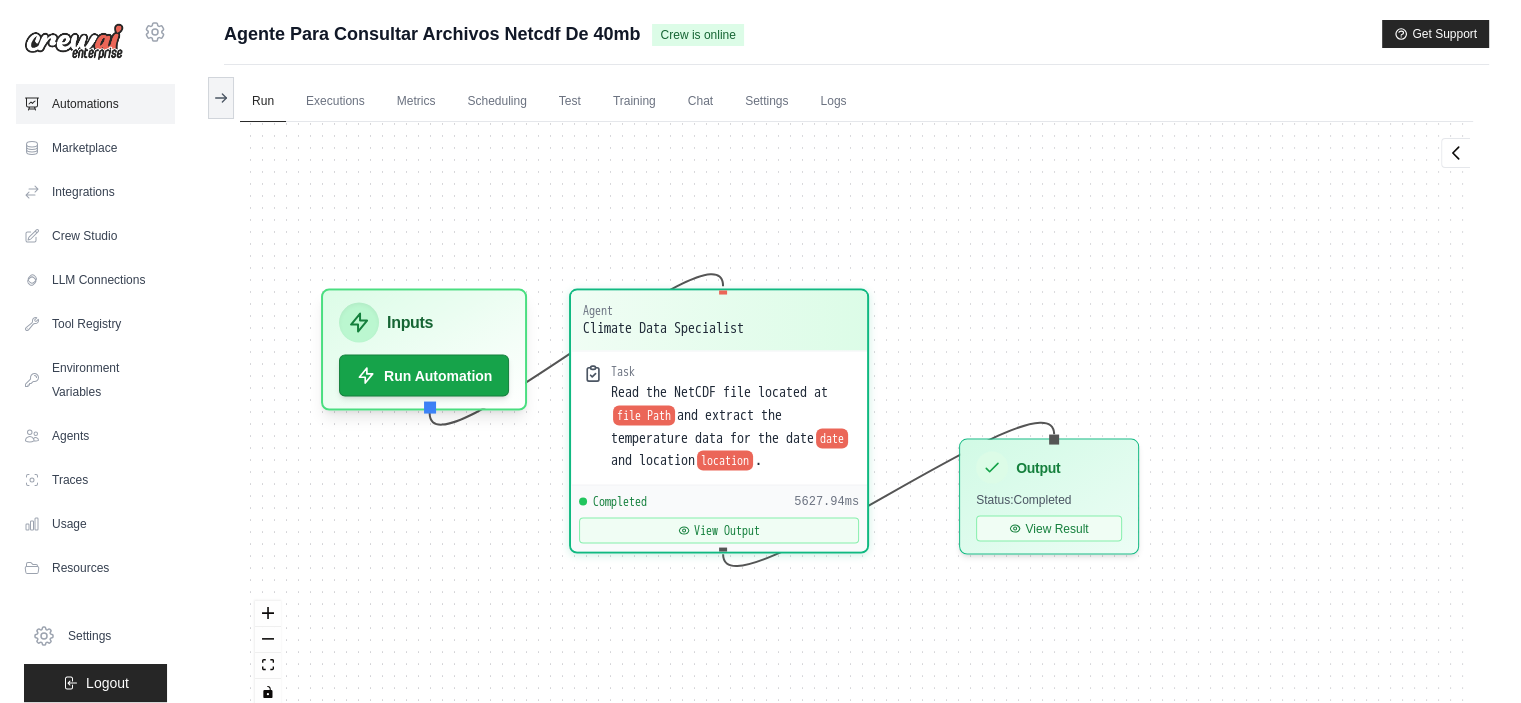 click on "Automations" at bounding box center (95, 104) 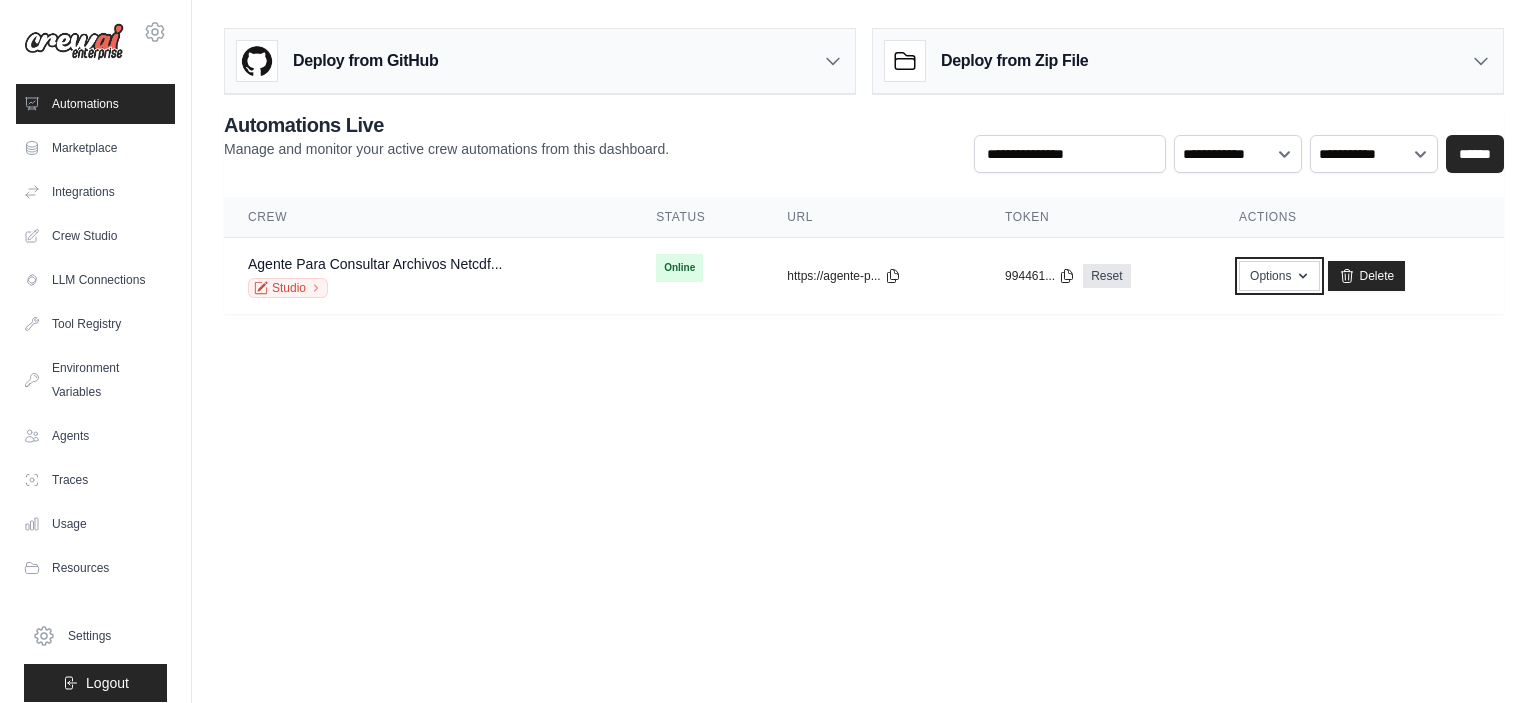 click 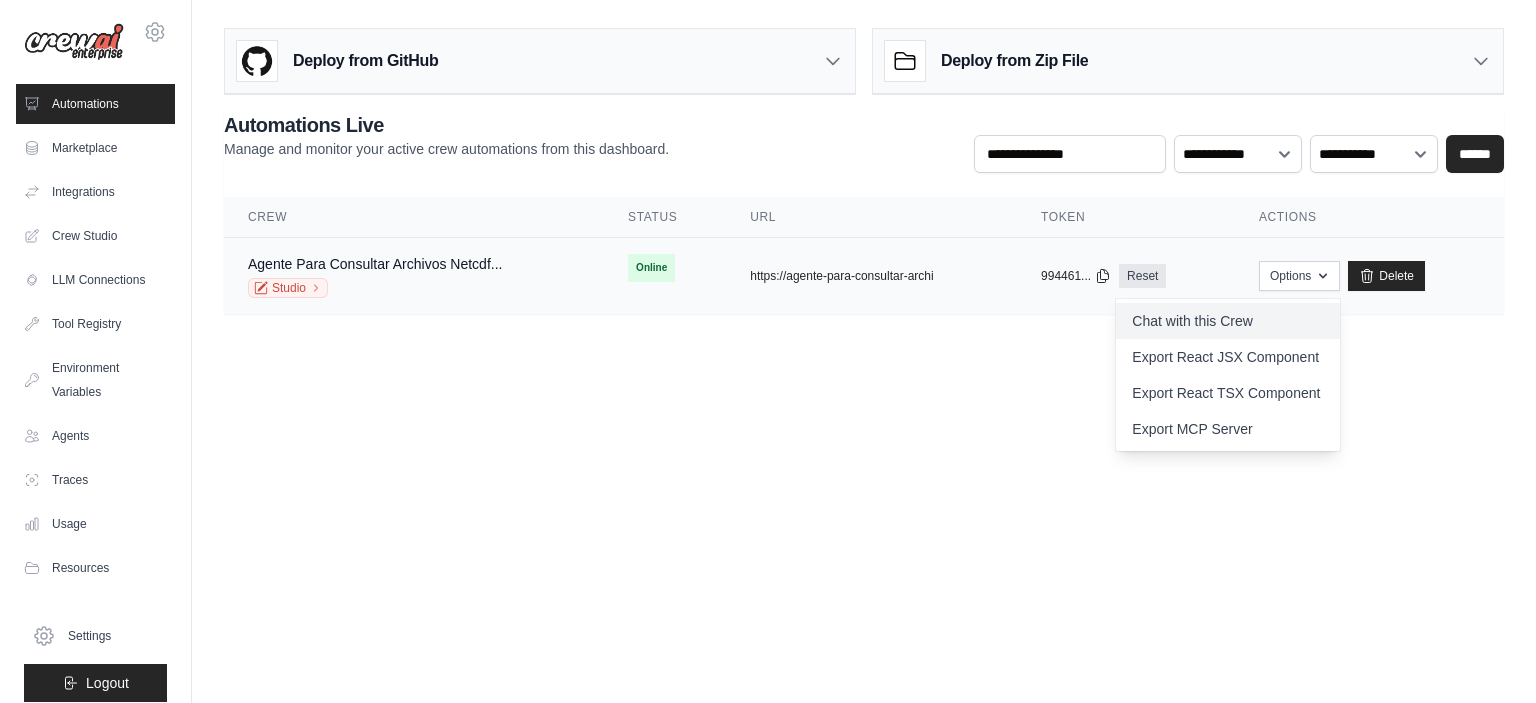 click on "Chat with this
Crew" at bounding box center (1228, 321) 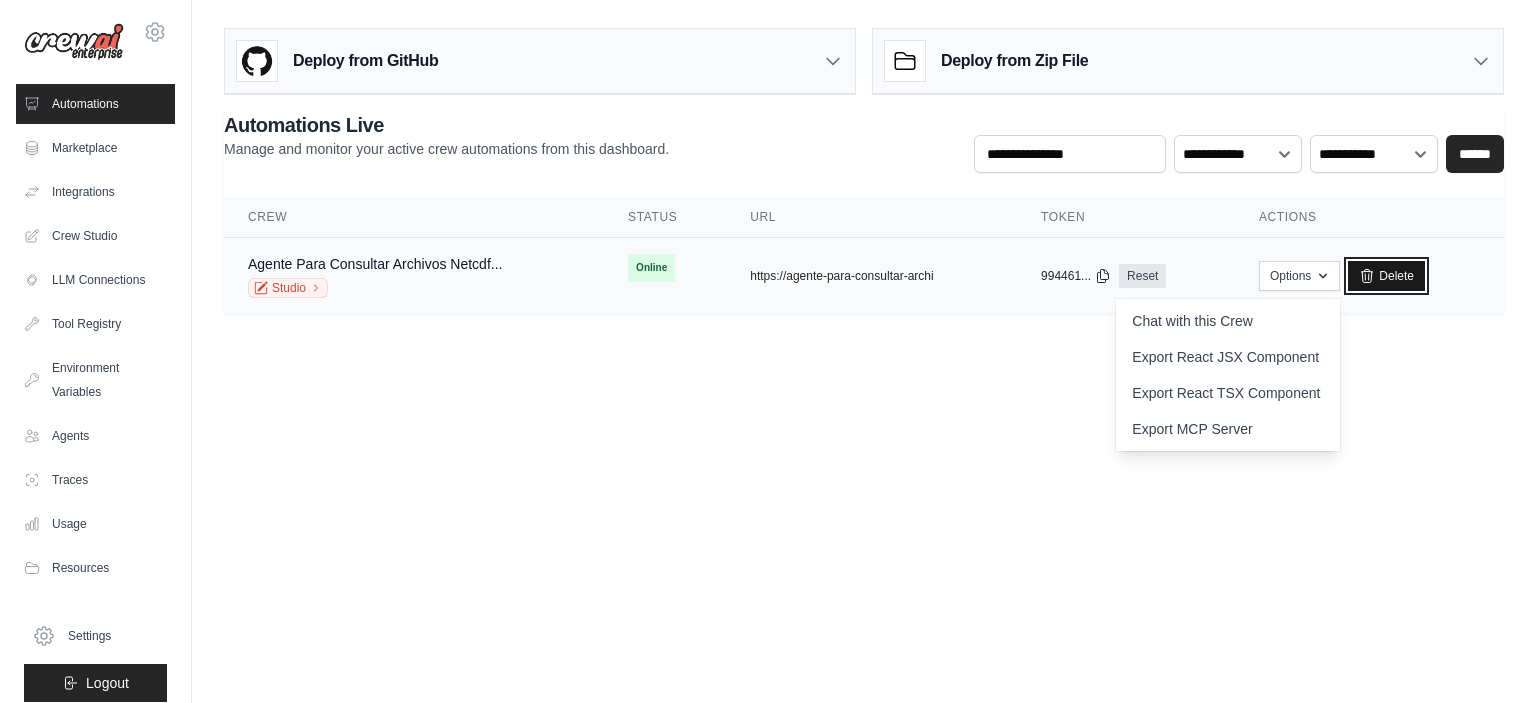 click on "Delete" at bounding box center (1386, 276) 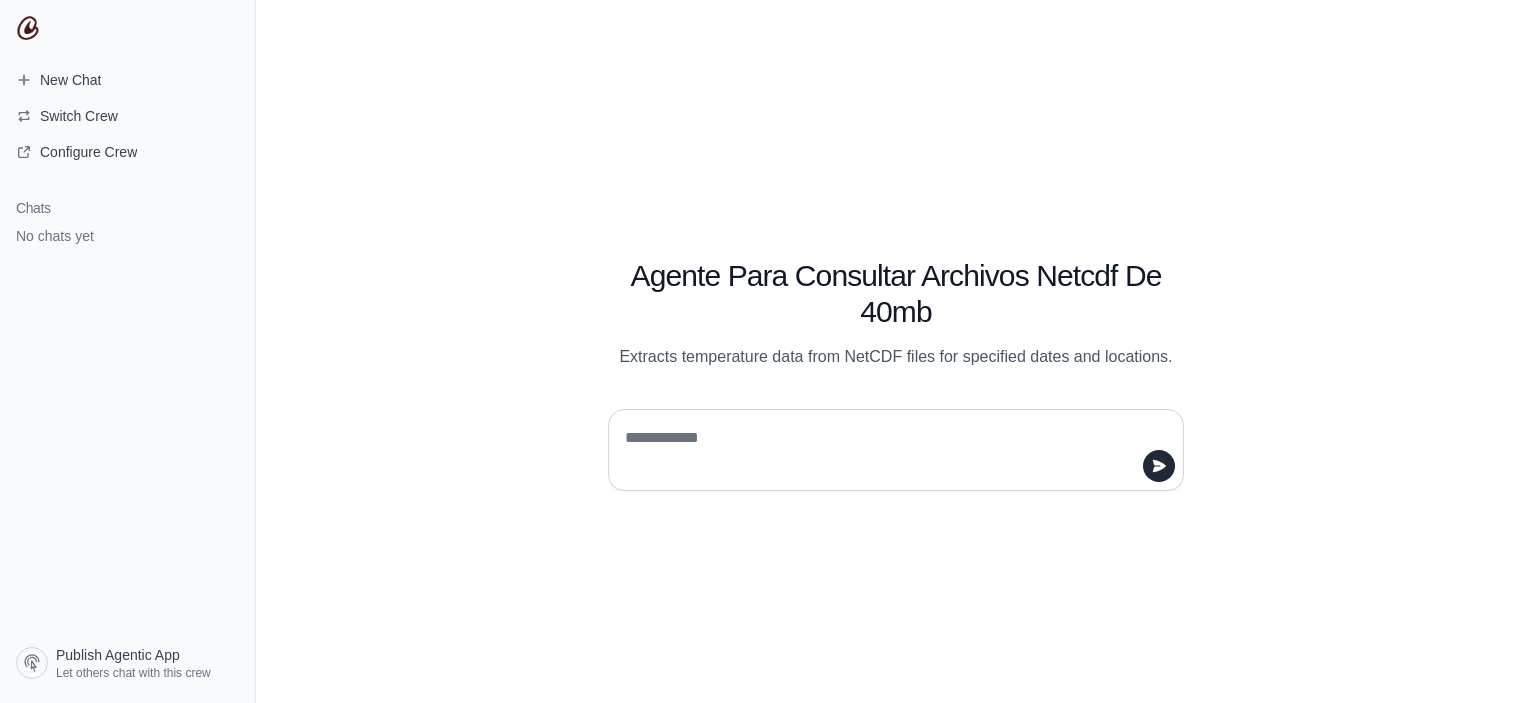 scroll, scrollTop: 0, scrollLeft: 0, axis: both 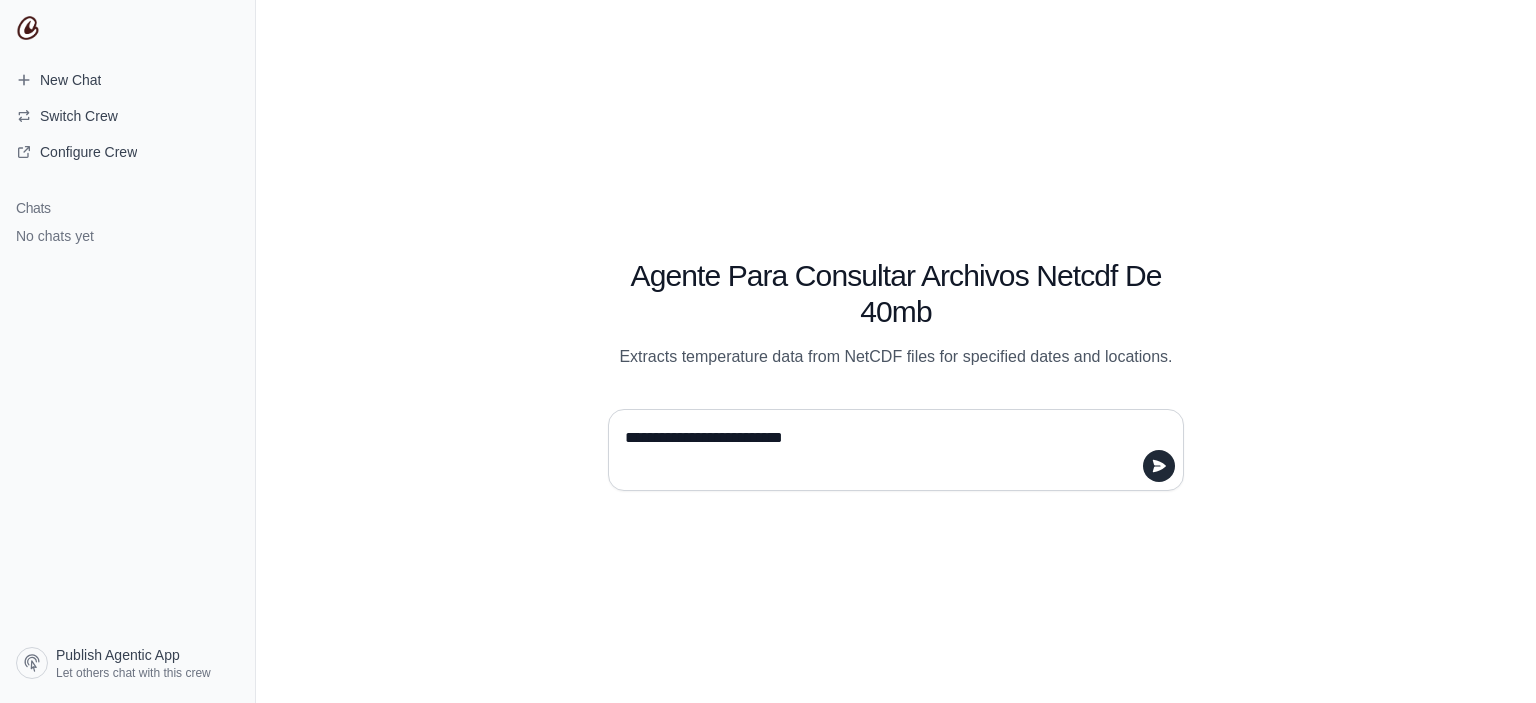type on "**********" 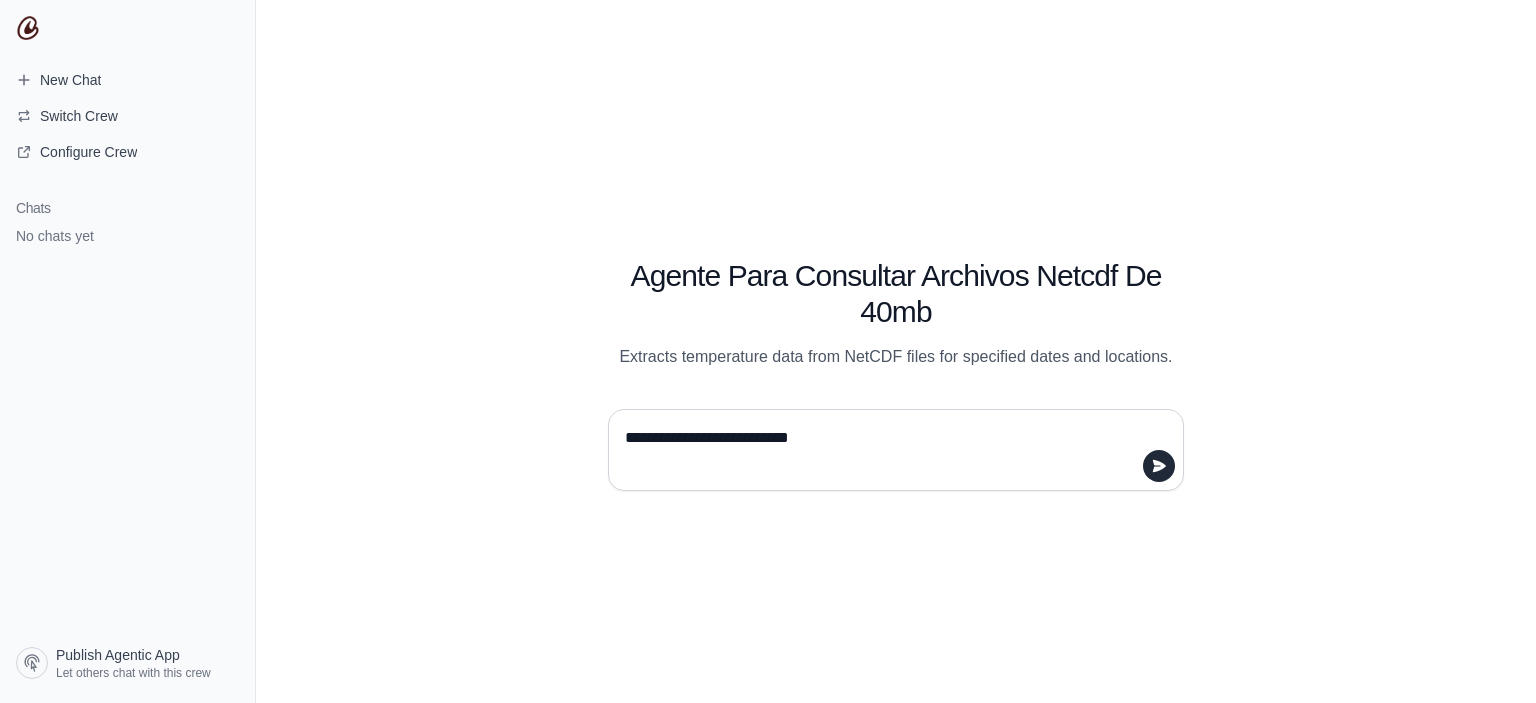 type 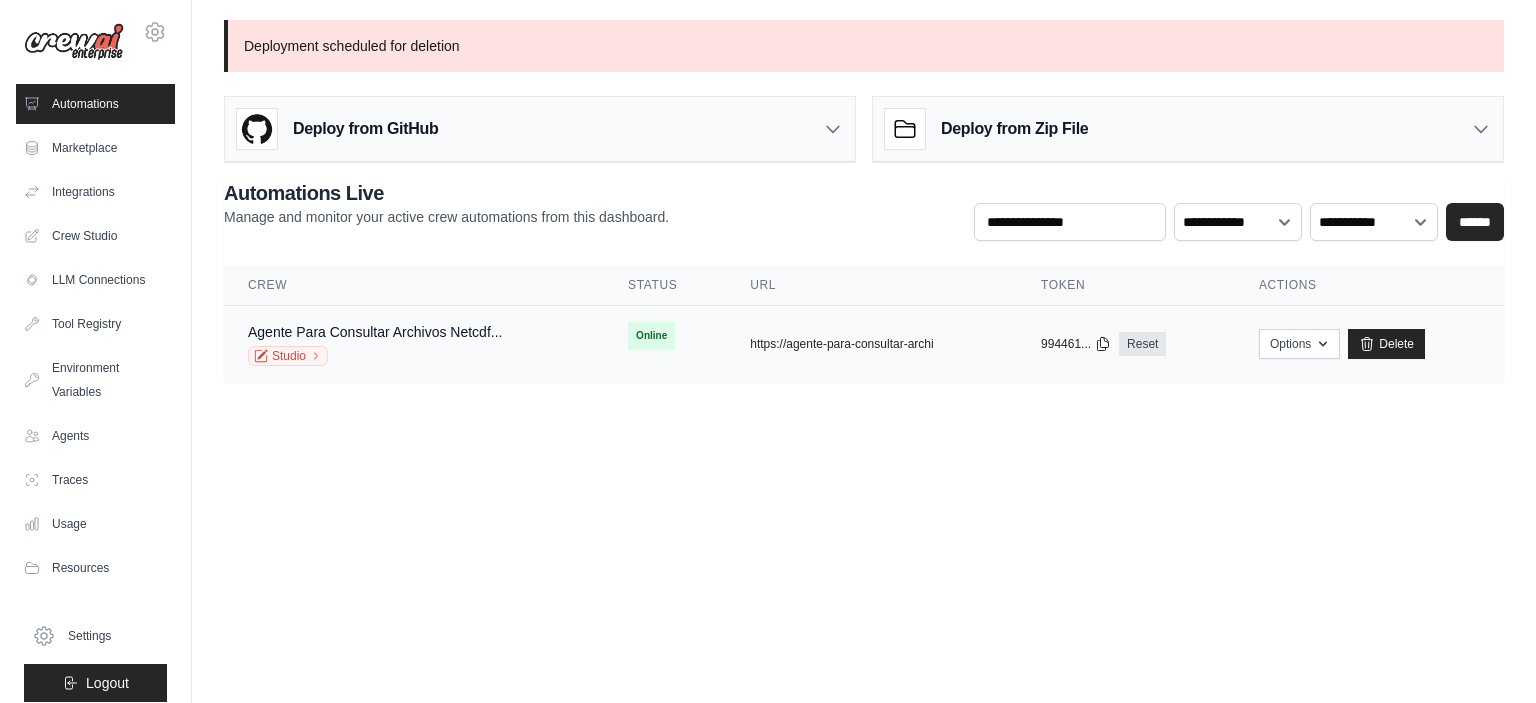 scroll, scrollTop: 0, scrollLeft: 0, axis: both 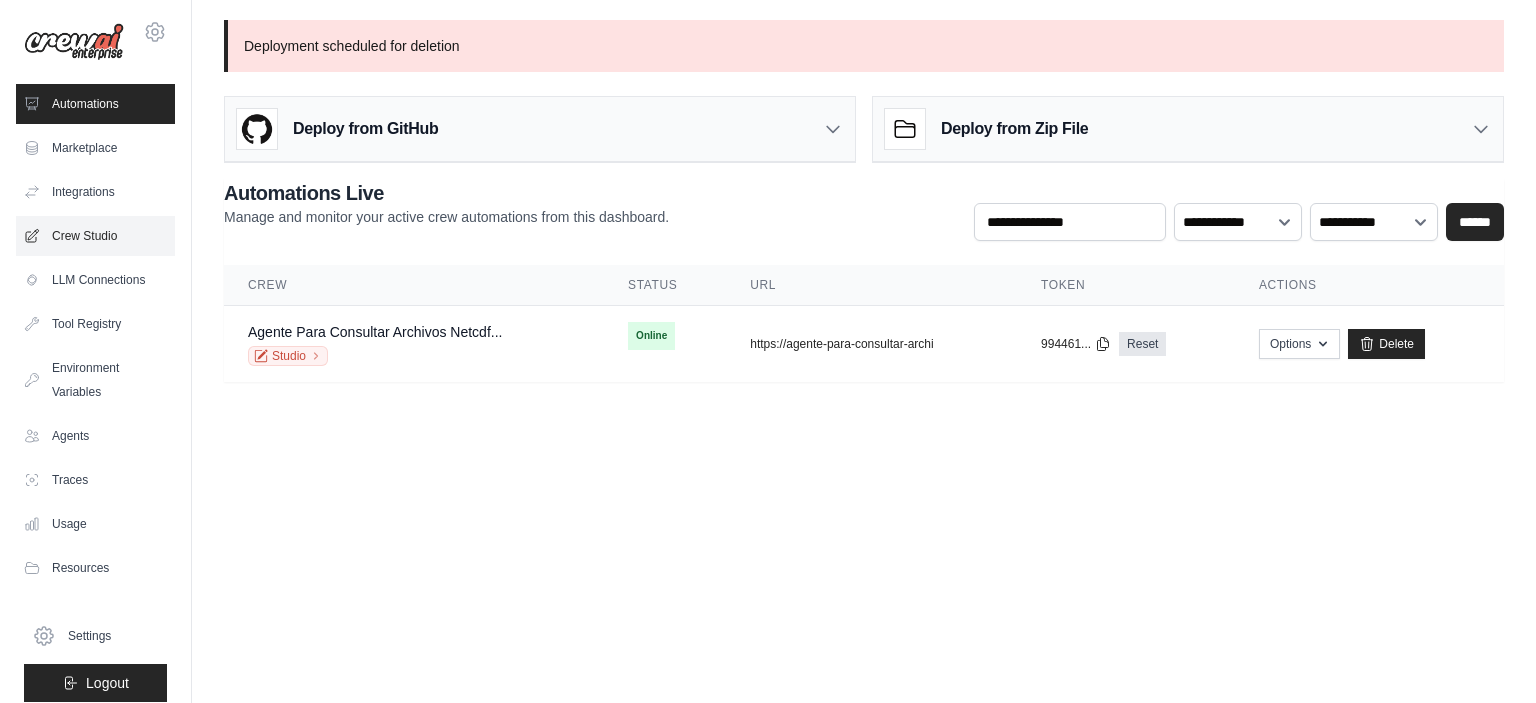 click on "Crew Studio" at bounding box center (95, 236) 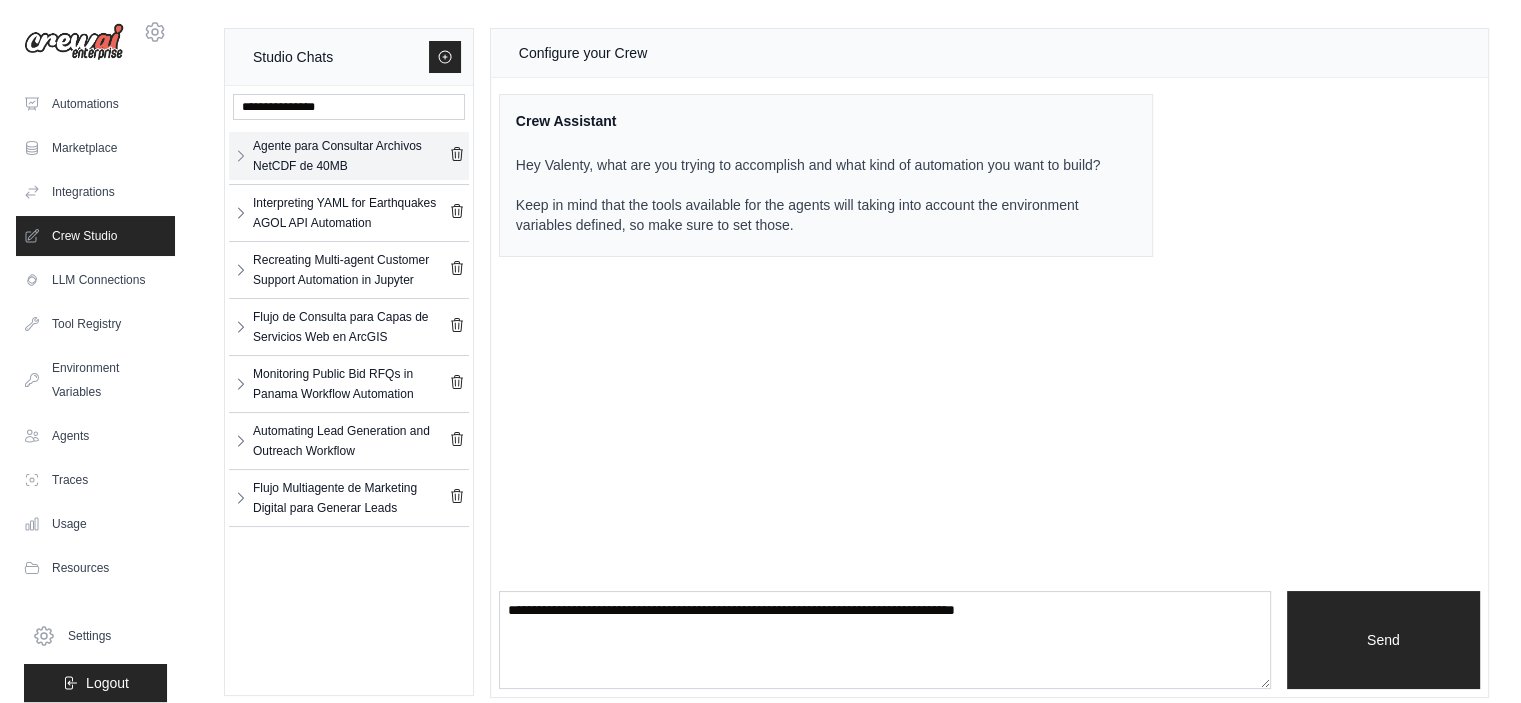 click on "Agente para Consultar Archivos NetCDF de 40MB" at bounding box center [351, 156] 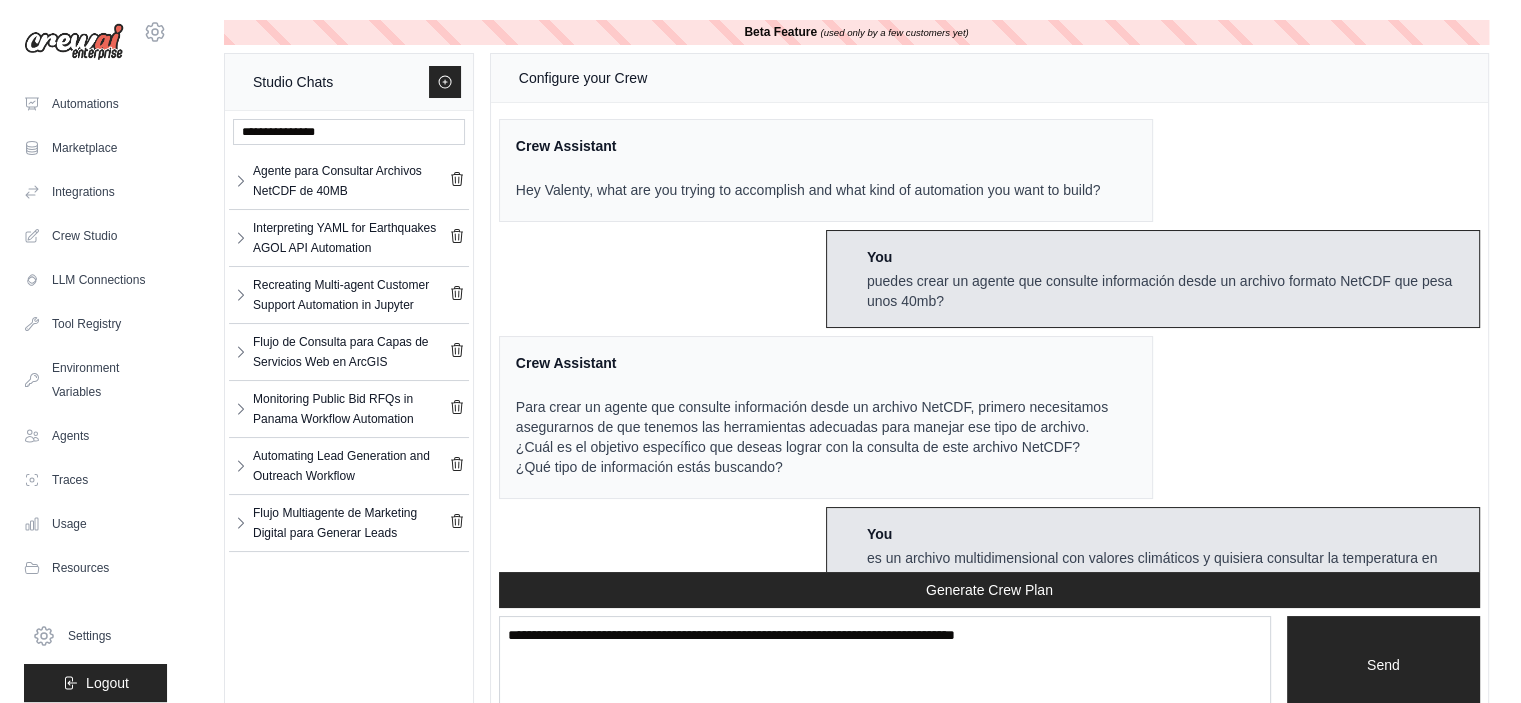 scroll, scrollTop: 3364, scrollLeft: 0, axis: vertical 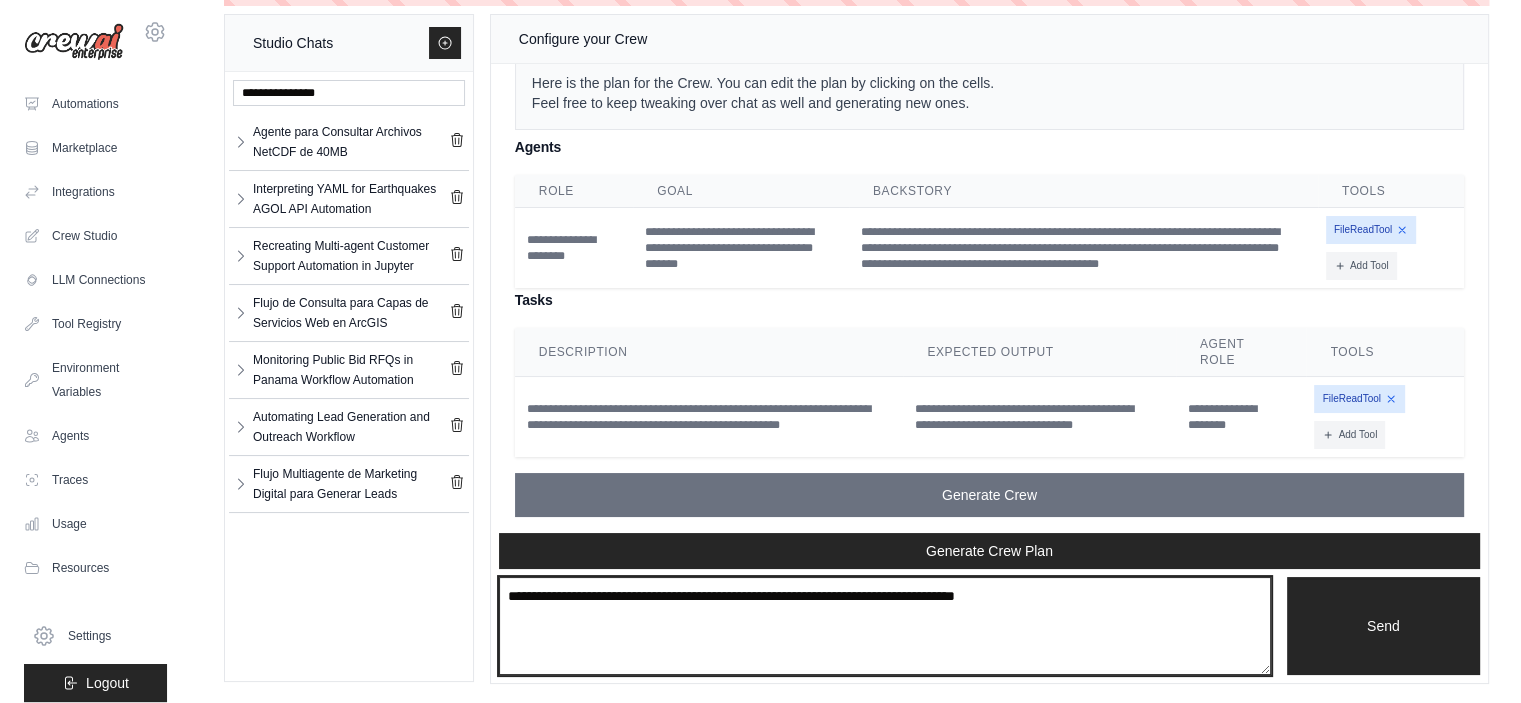 click at bounding box center (885, 626) 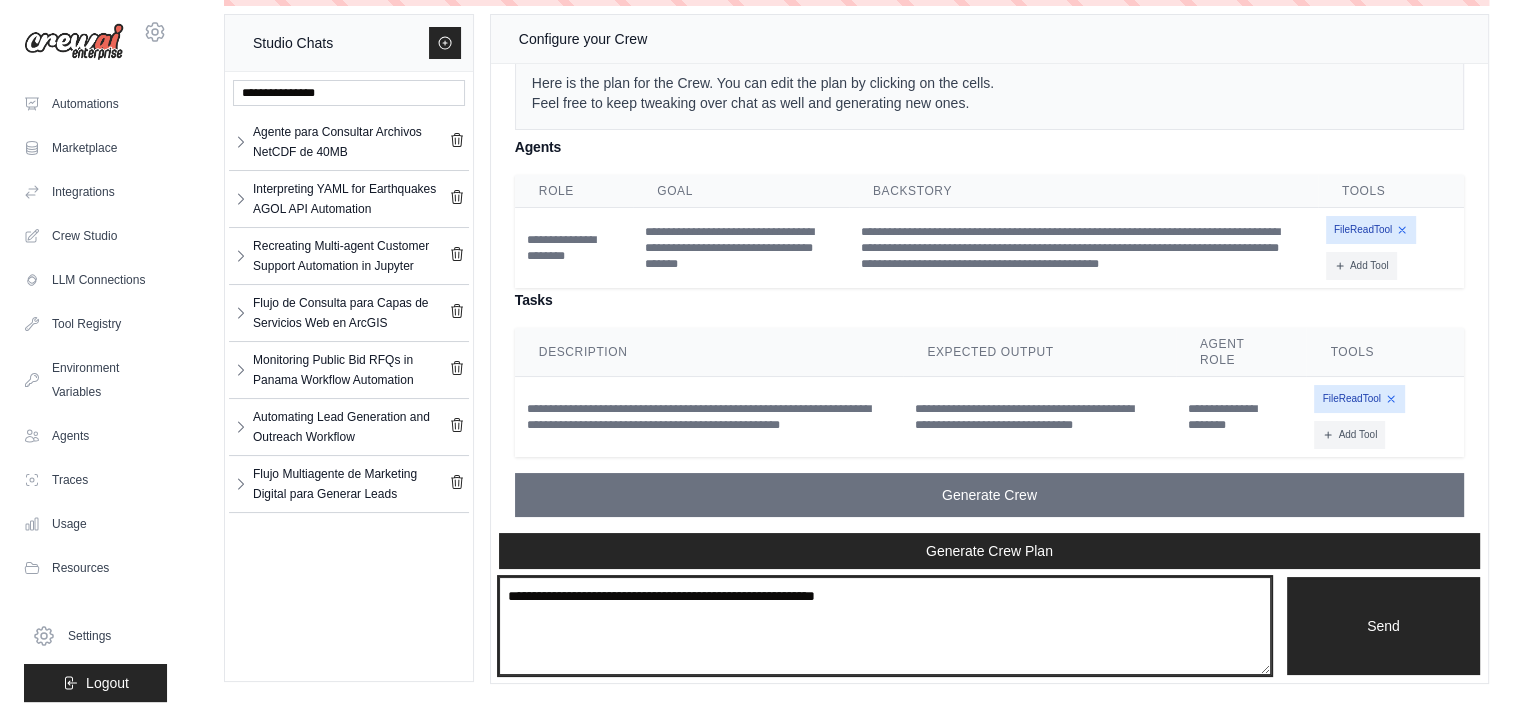 paste on "**********" 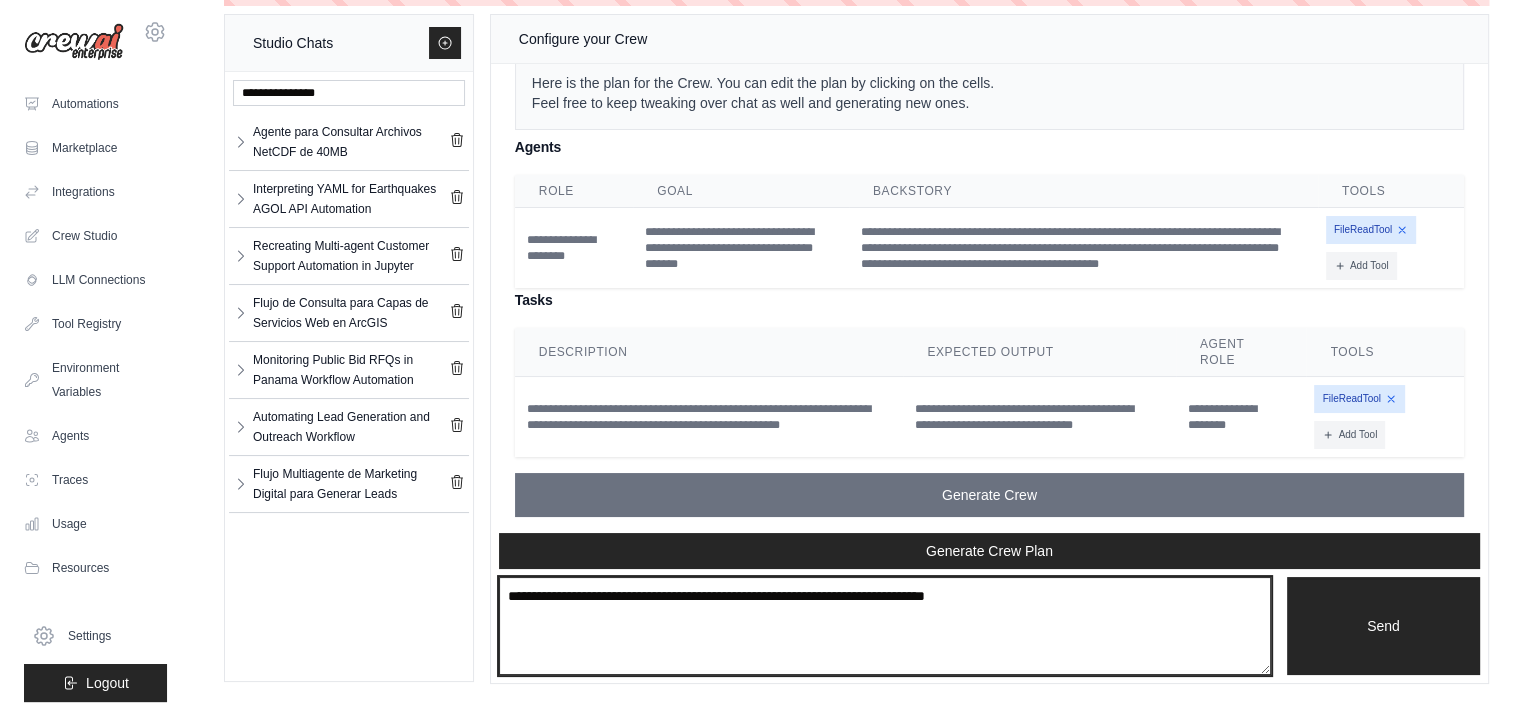 click on "**********" at bounding box center (885, 626) 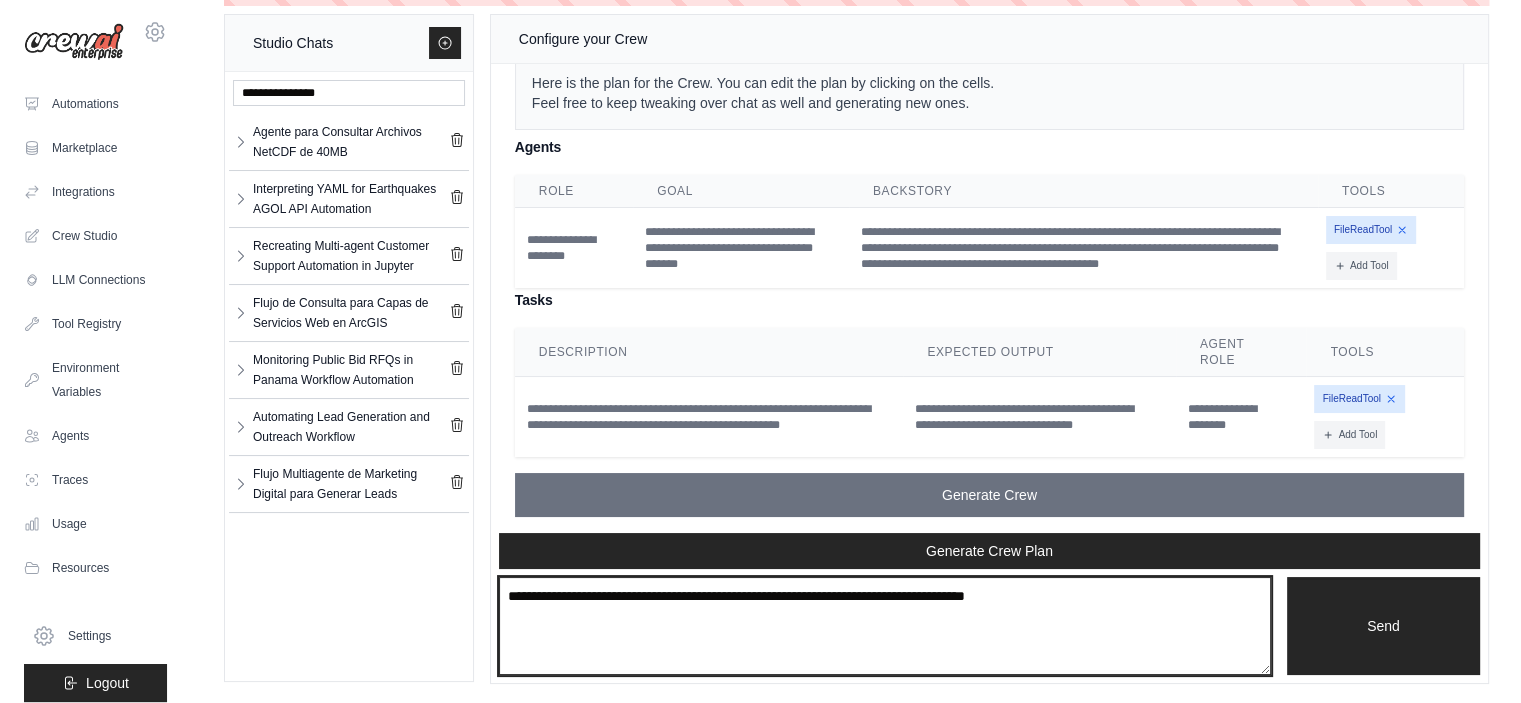 paste on "*" 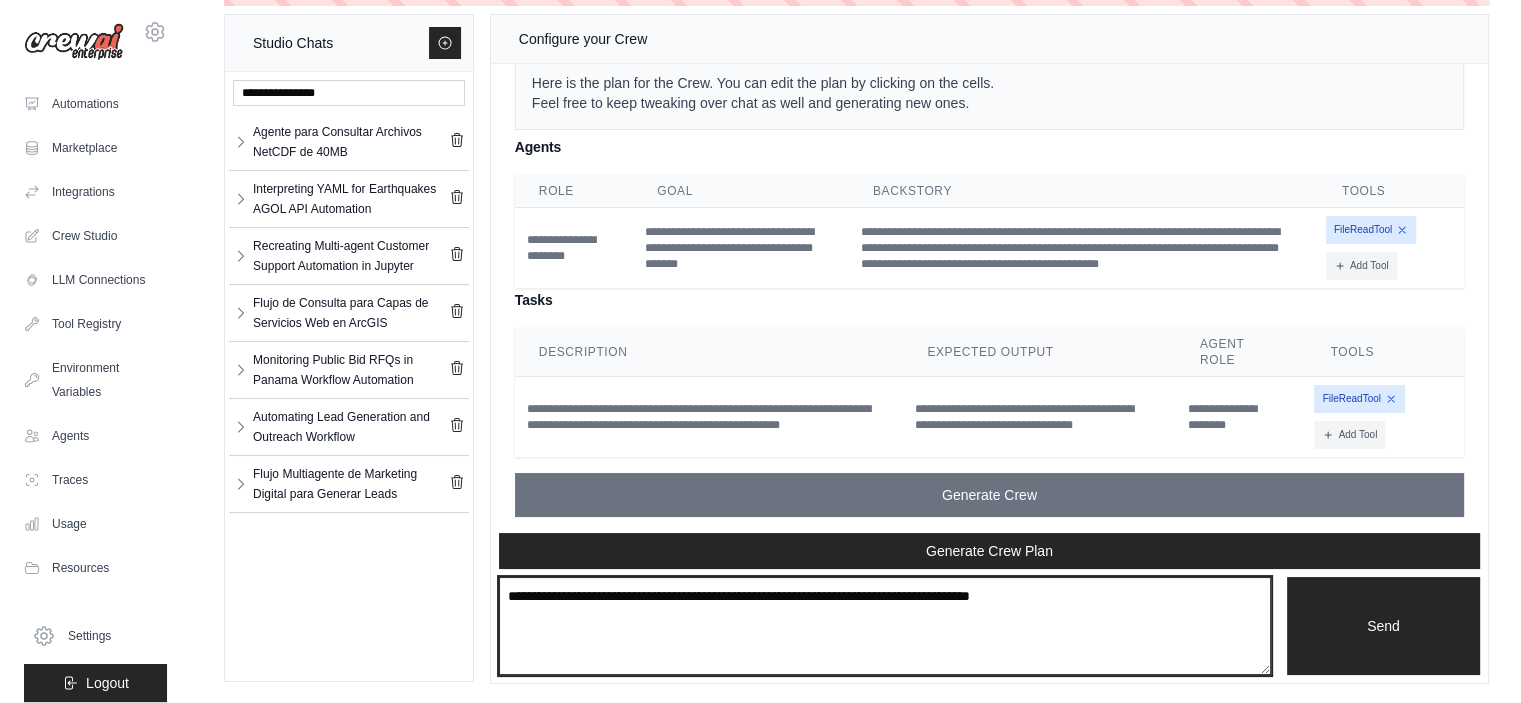 type on "**********" 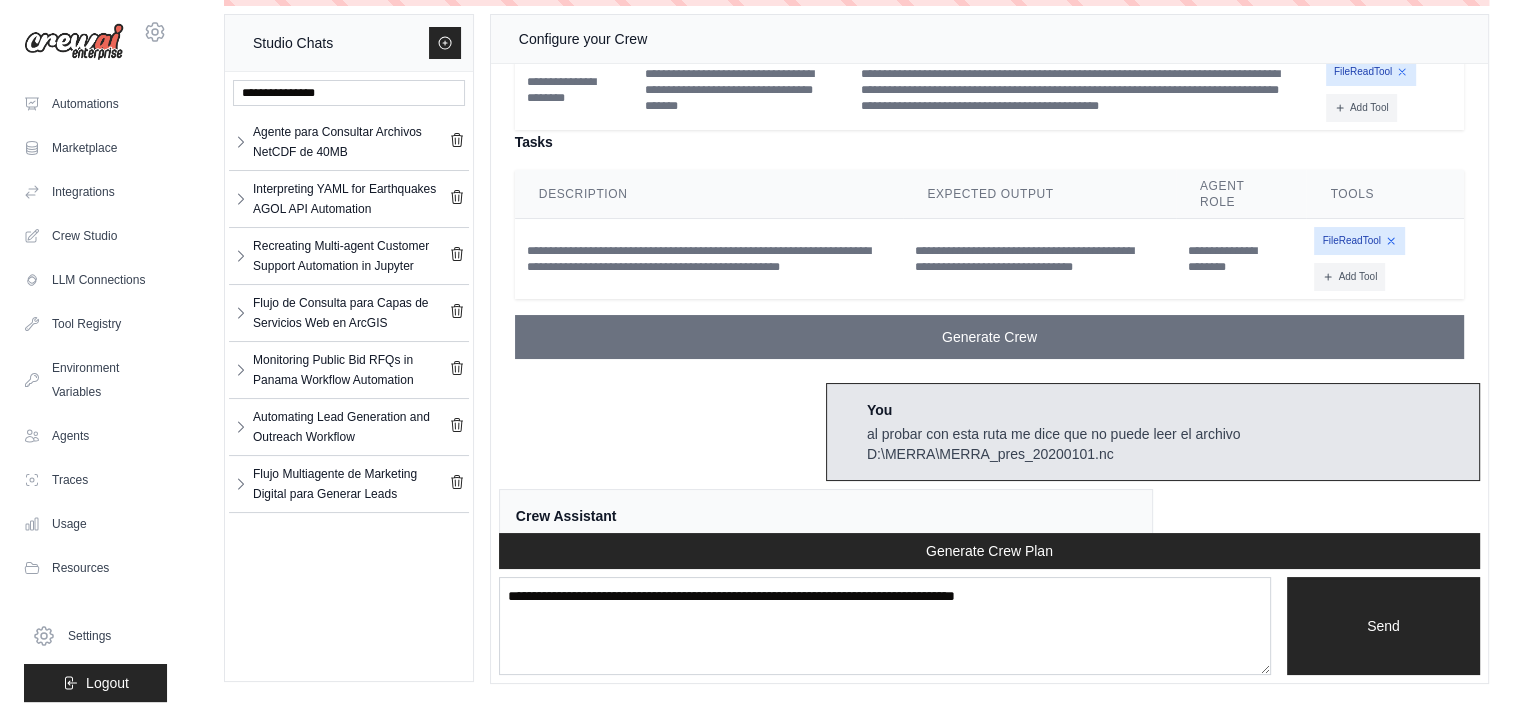 scroll, scrollTop: 3728, scrollLeft: 0, axis: vertical 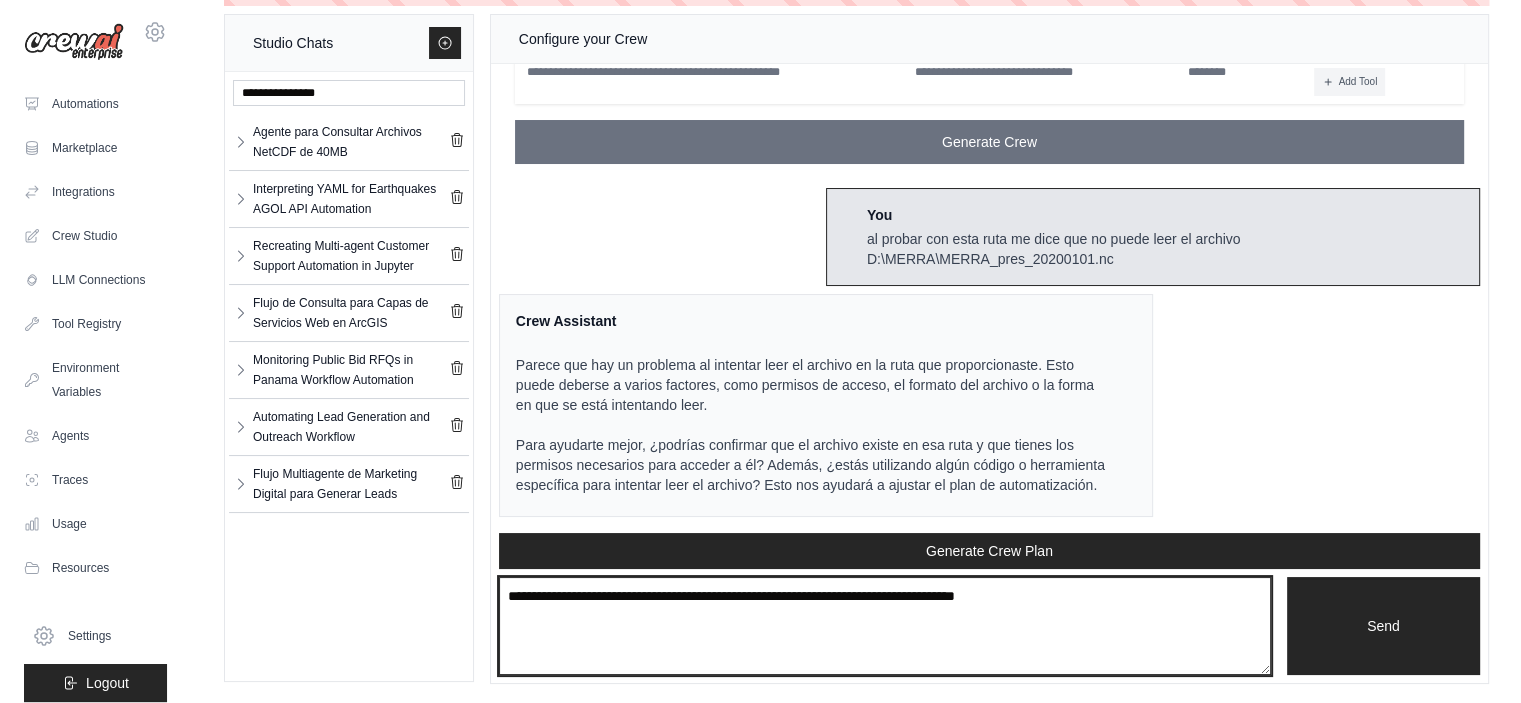 click at bounding box center (885, 626) 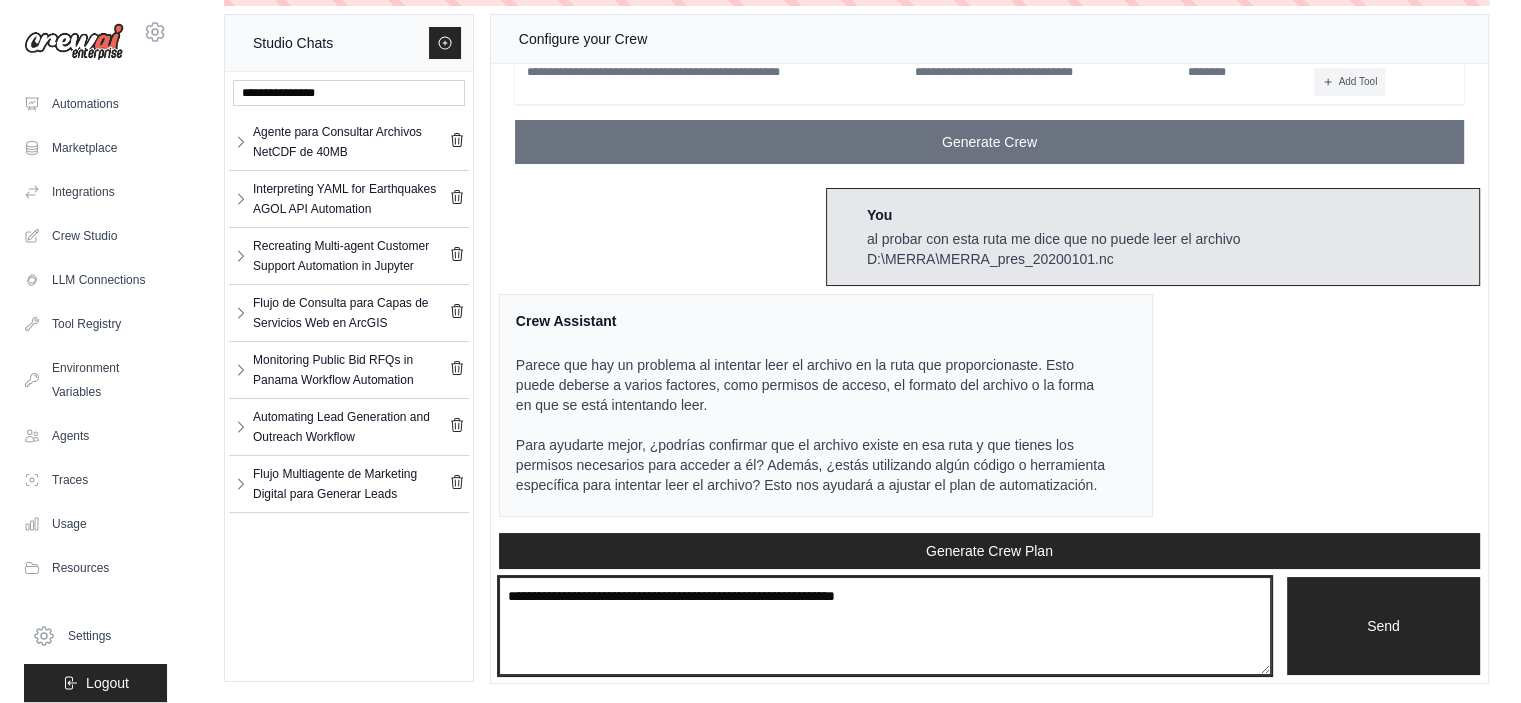 type on "**********" 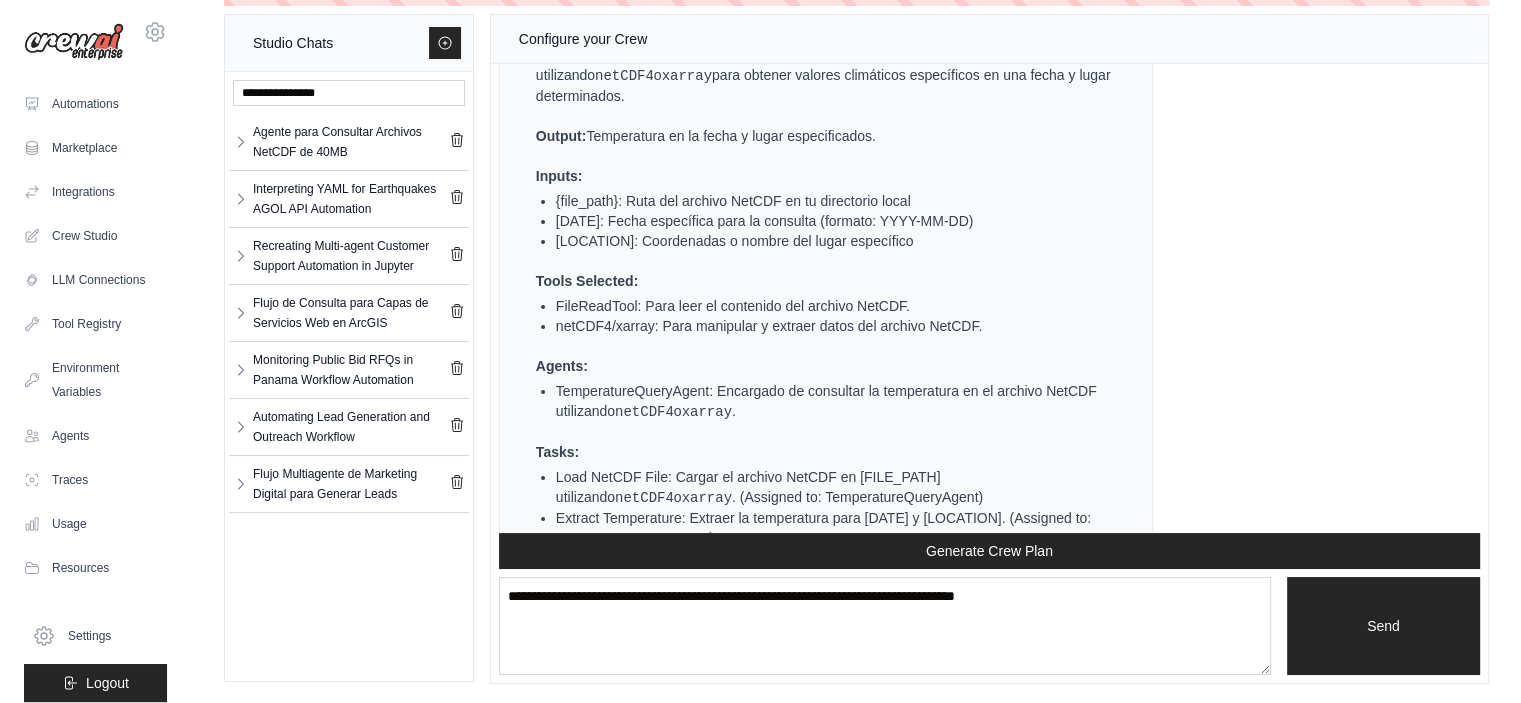 scroll, scrollTop: 4525, scrollLeft: 0, axis: vertical 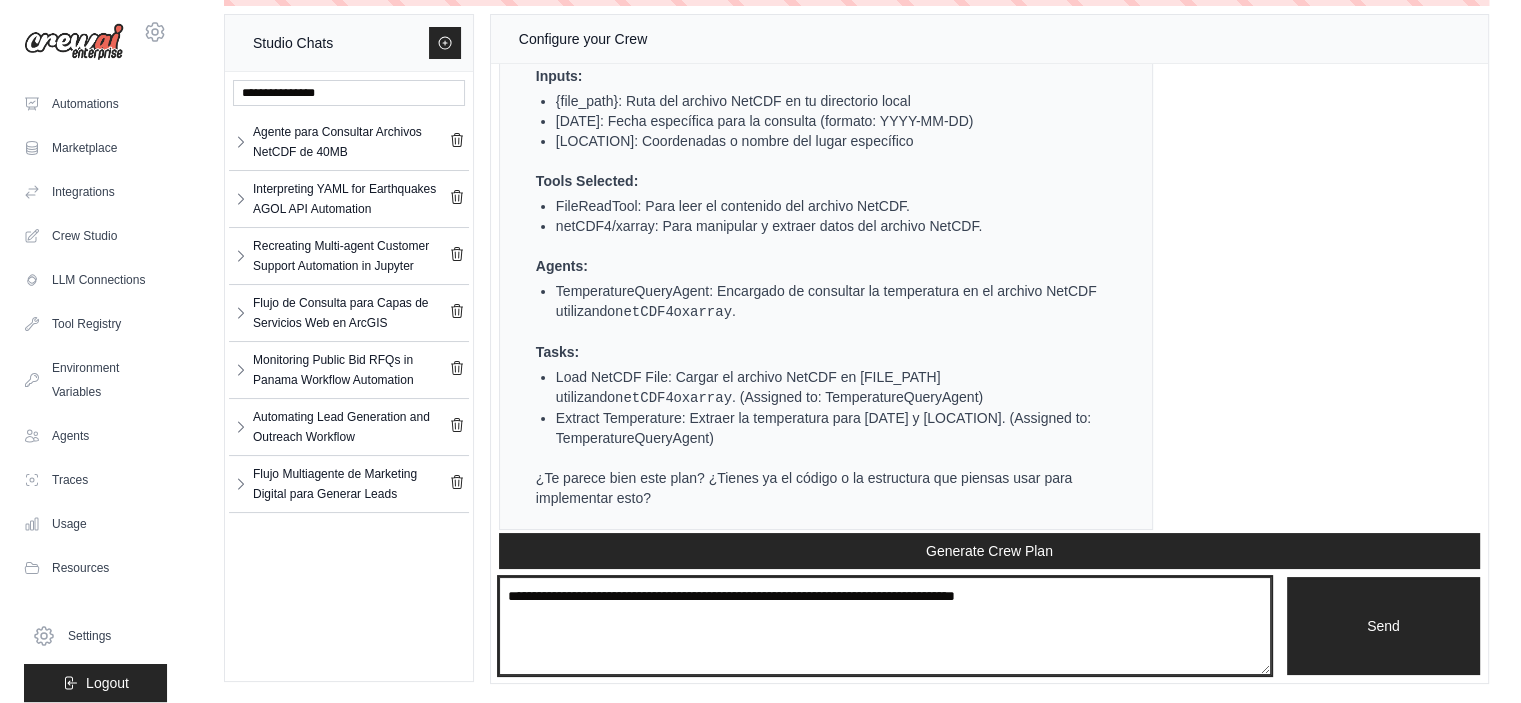 click at bounding box center [885, 626] 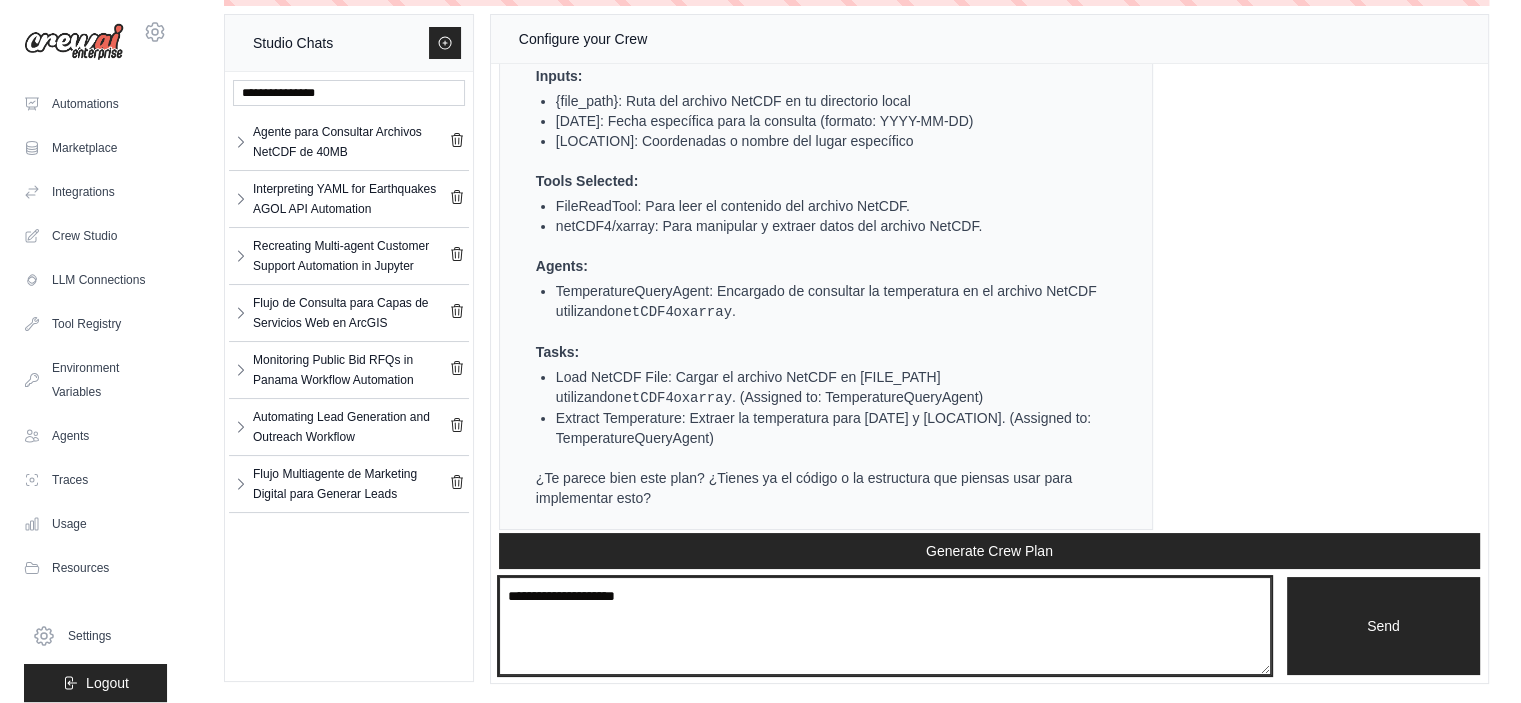 type on "**********" 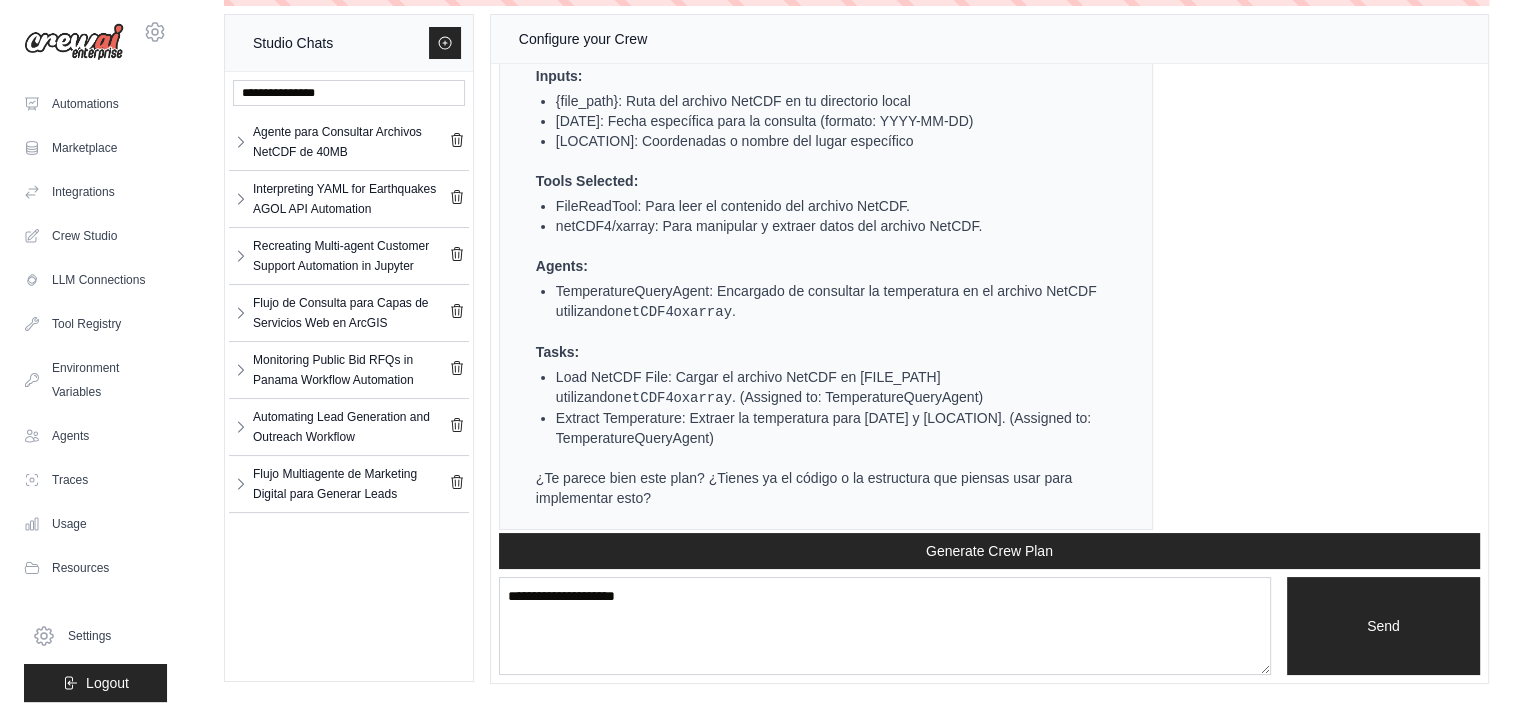 type 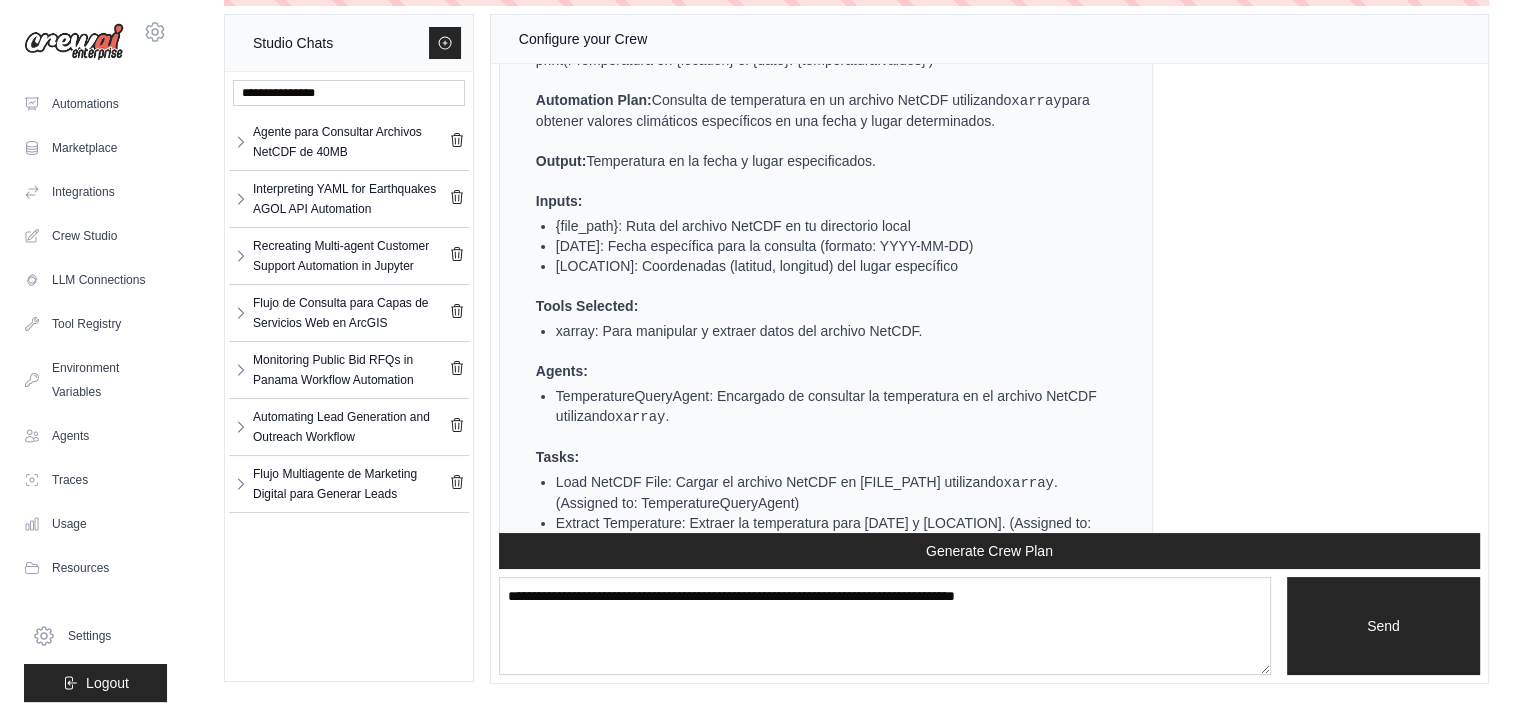 scroll, scrollTop: 5628, scrollLeft: 0, axis: vertical 